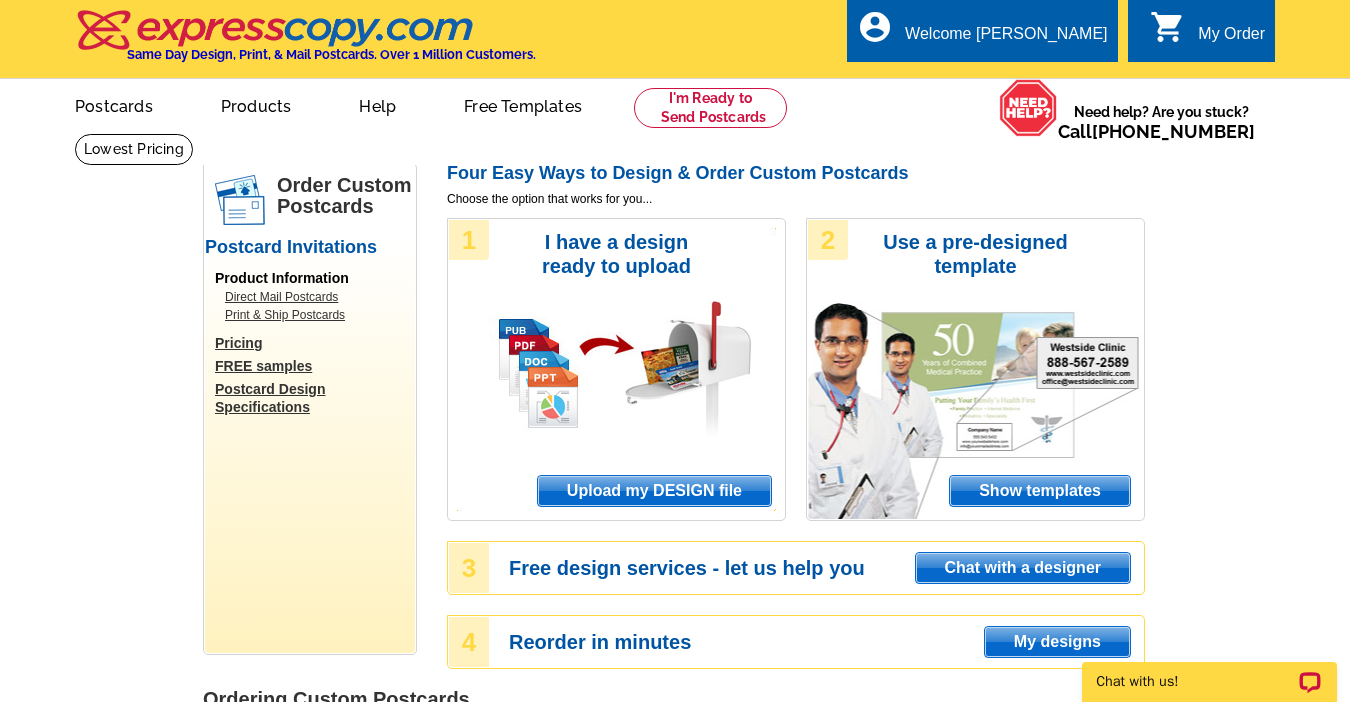 scroll, scrollTop: 0, scrollLeft: 0, axis: both 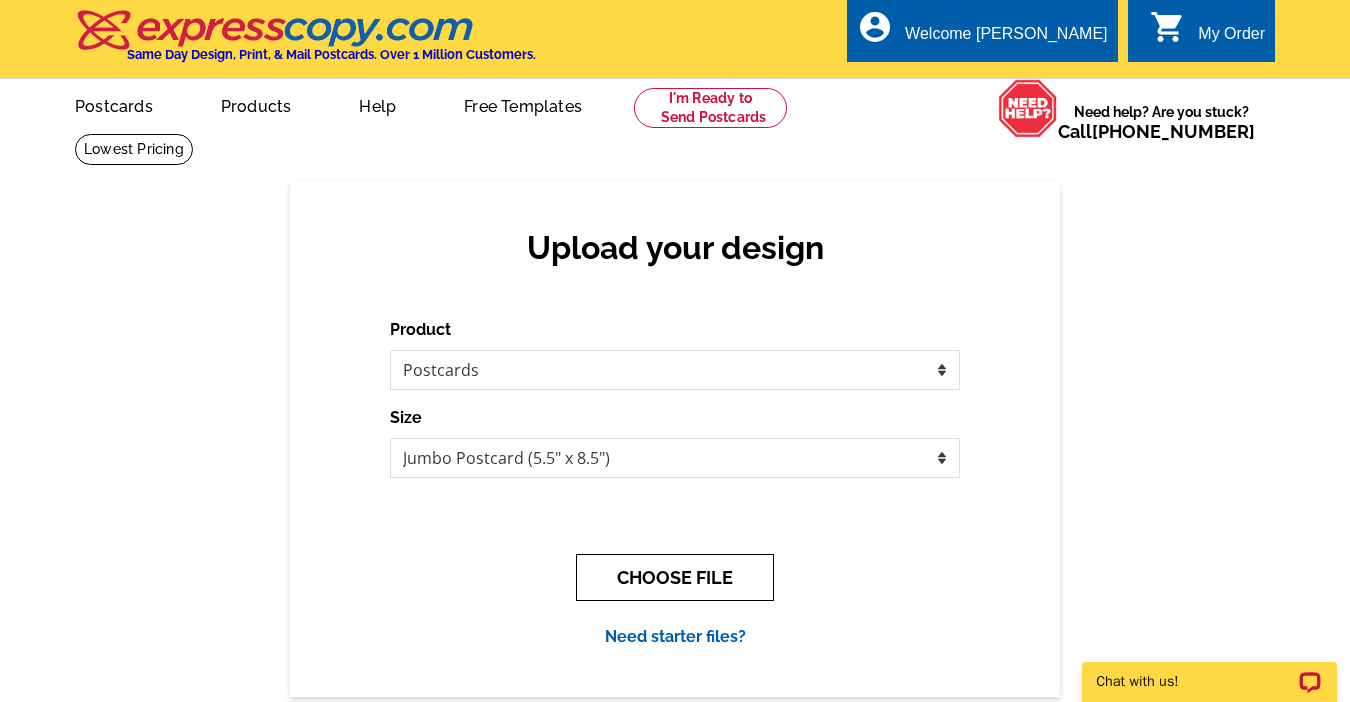 click on "CHOOSE FILE" at bounding box center (675, 577) 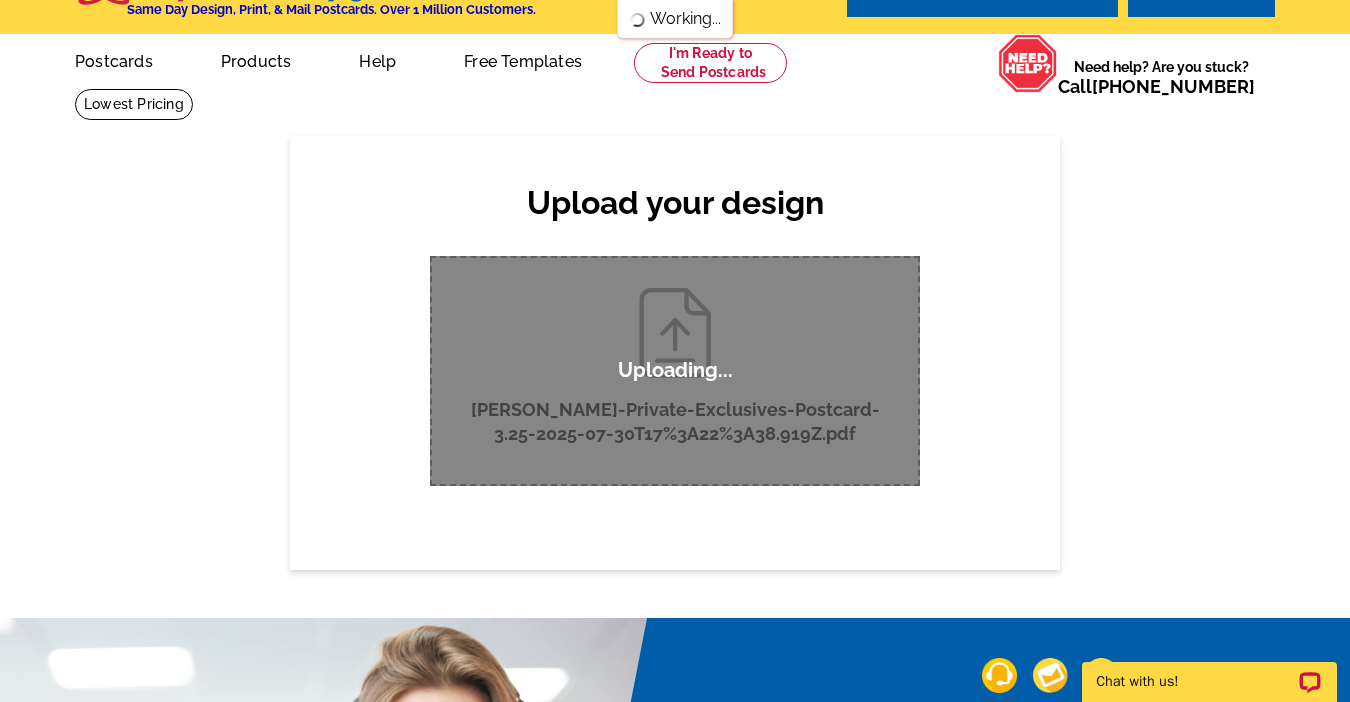 scroll, scrollTop: 47, scrollLeft: 0, axis: vertical 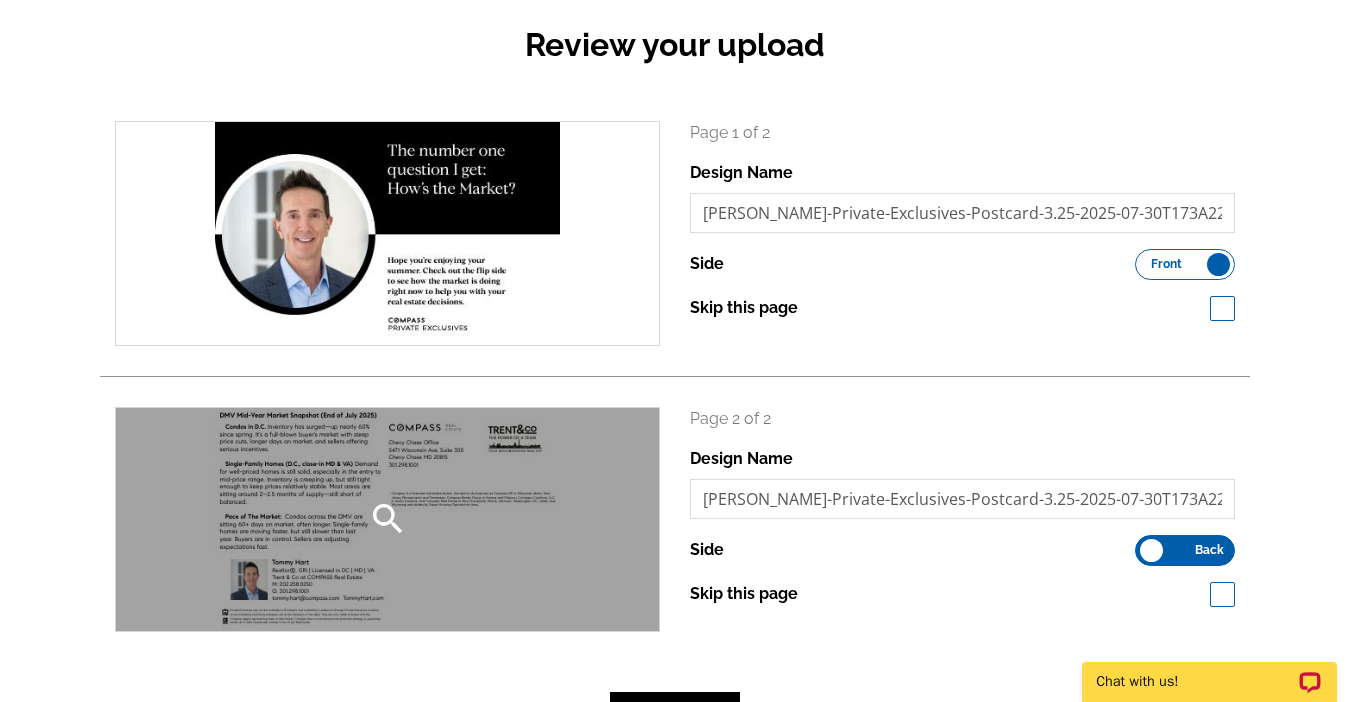 click on "search" at bounding box center [388, 519] 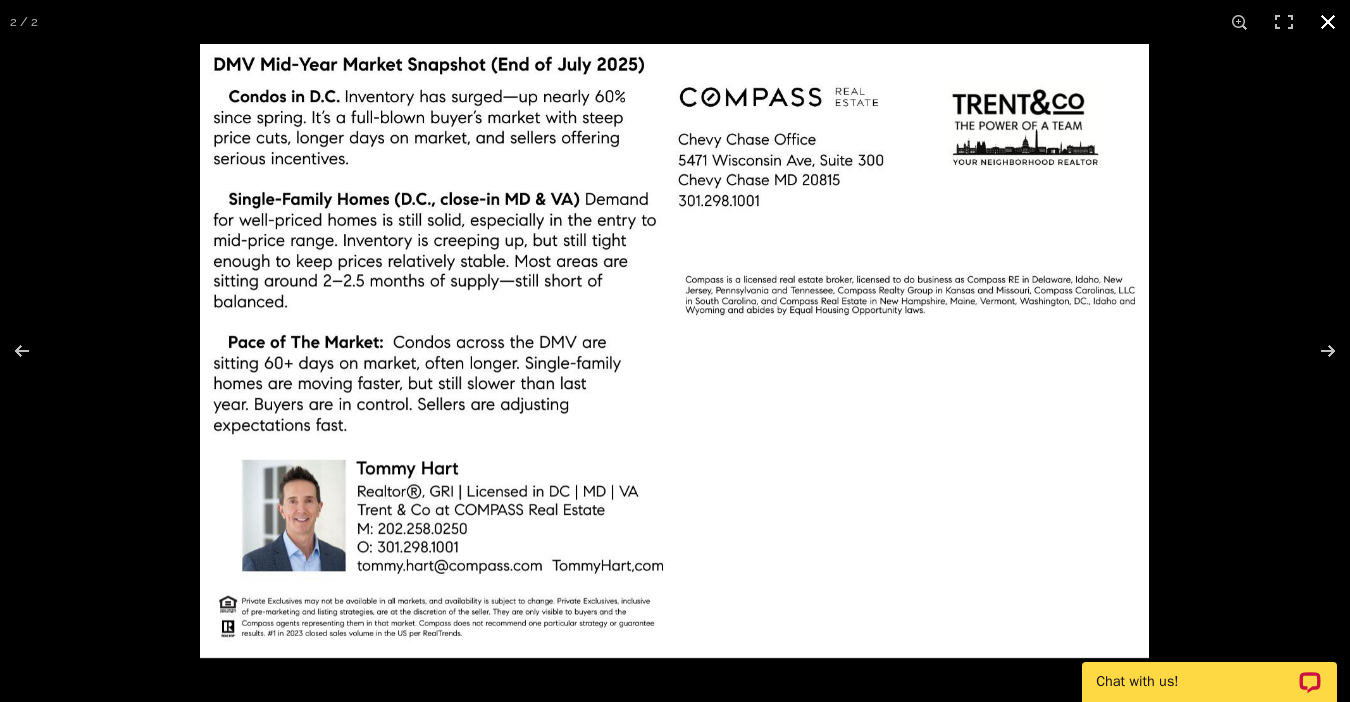 click at bounding box center [675, 351] 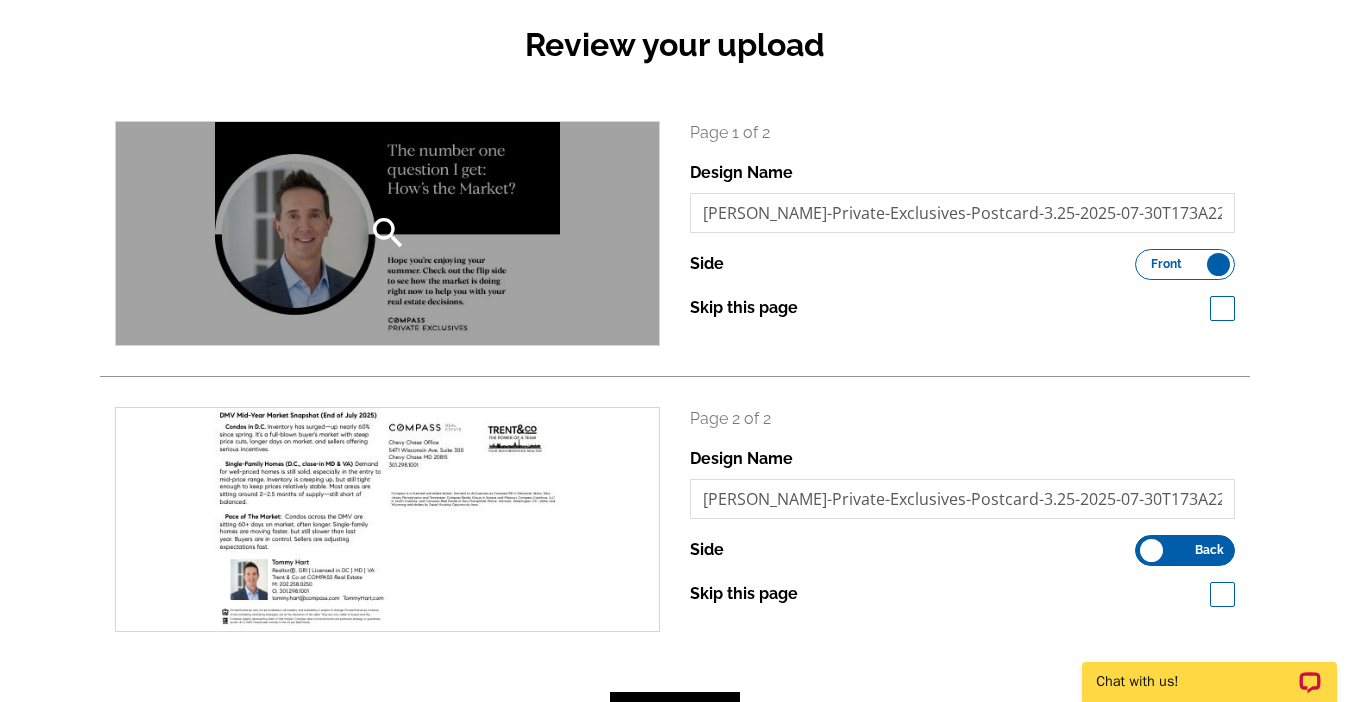 click on "search" at bounding box center [387, 233] 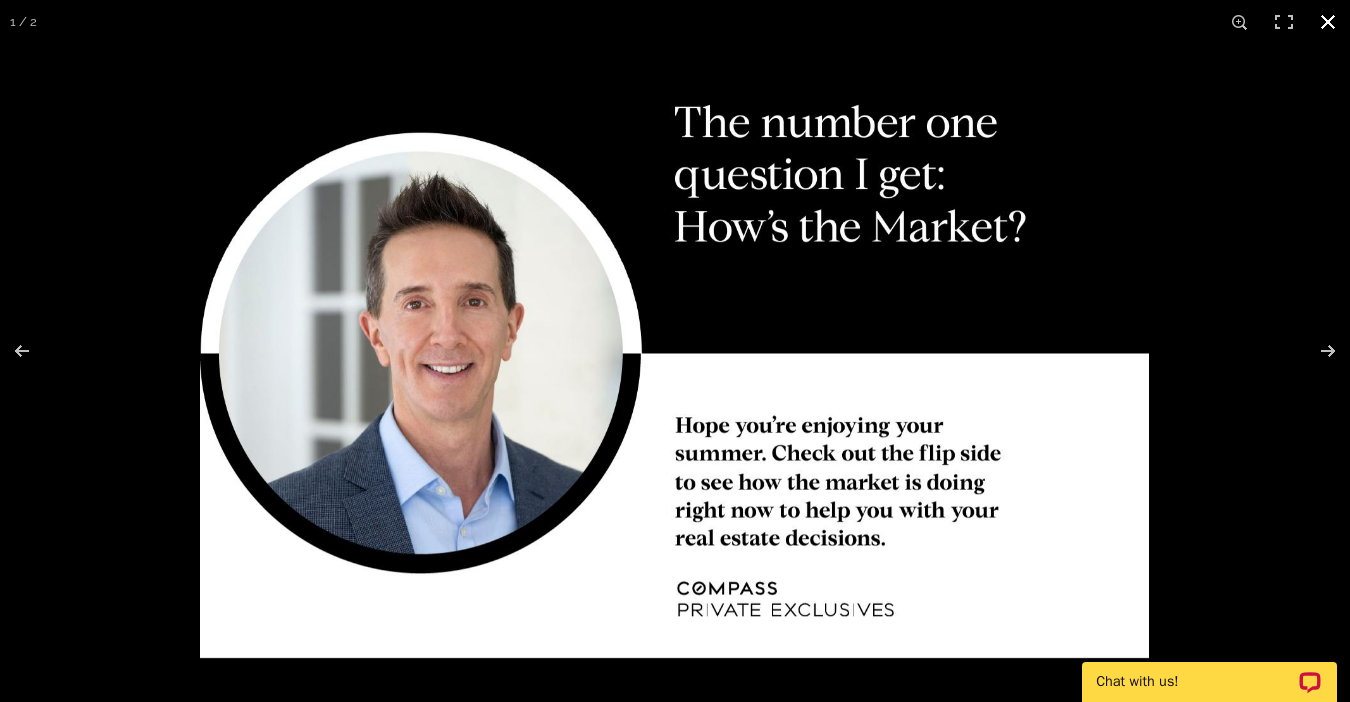 click at bounding box center [875, 395] 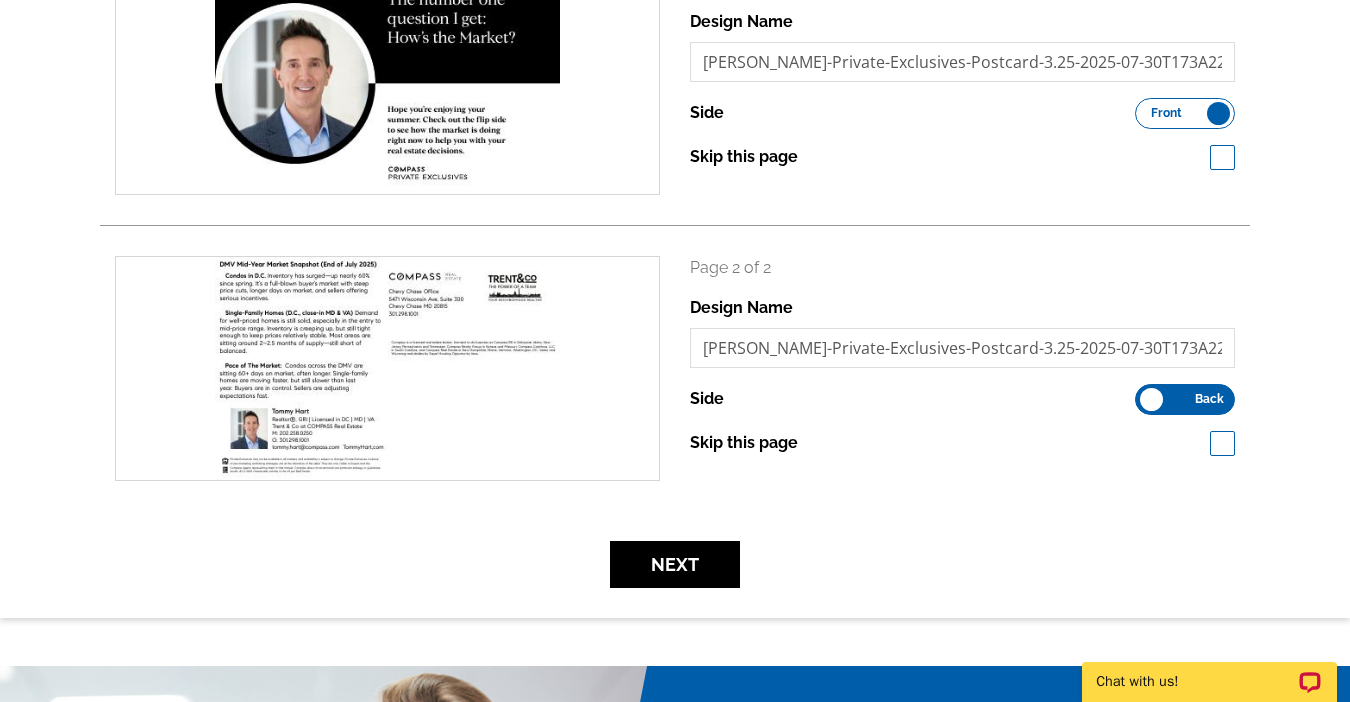 scroll, scrollTop: 436, scrollLeft: 0, axis: vertical 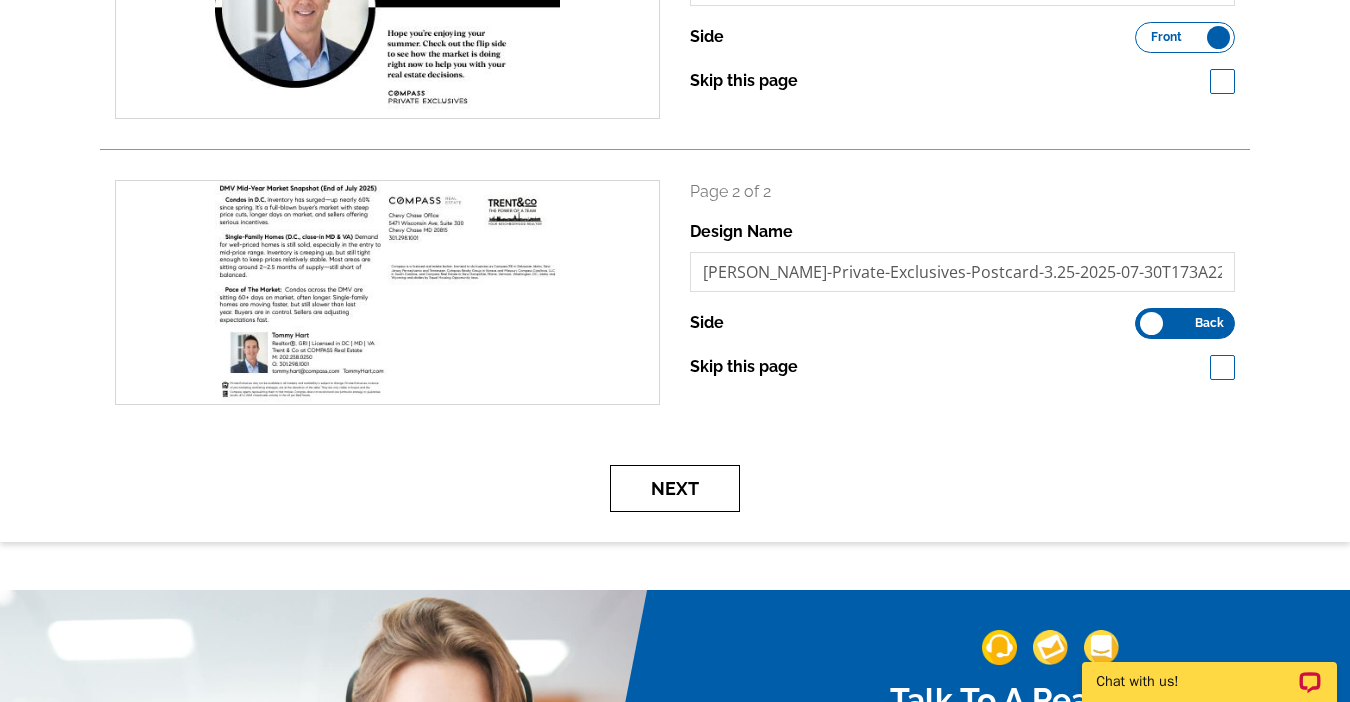 click on "Next" at bounding box center (675, 488) 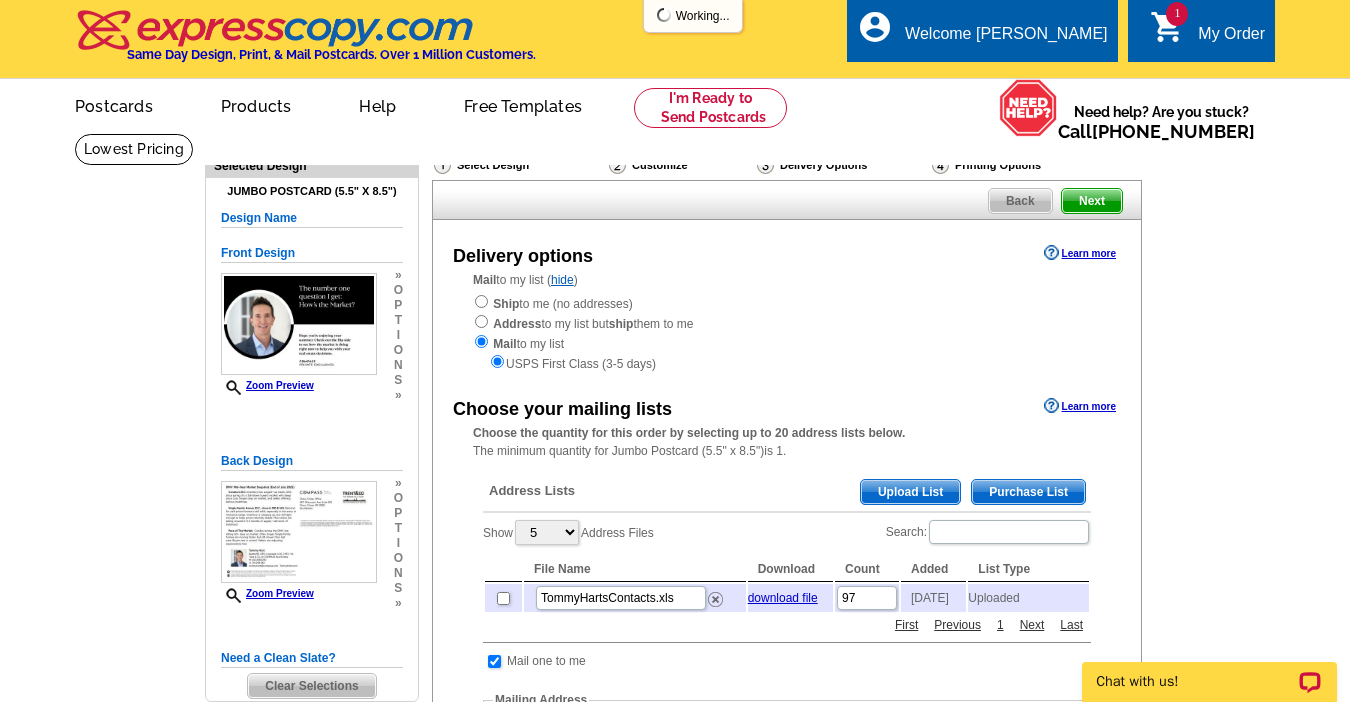 scroll, scrollTop: 0, scrollLeft: 0, axis: both 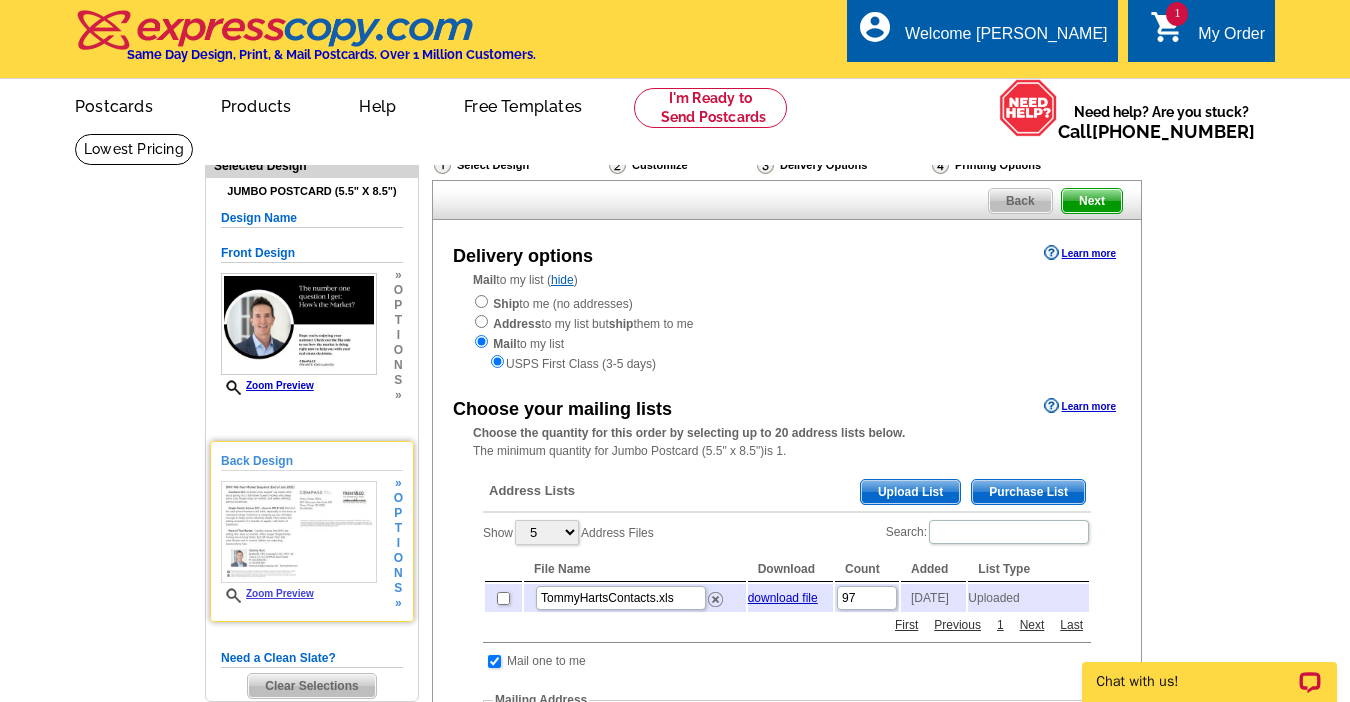 click at bounding box center (299, 532) 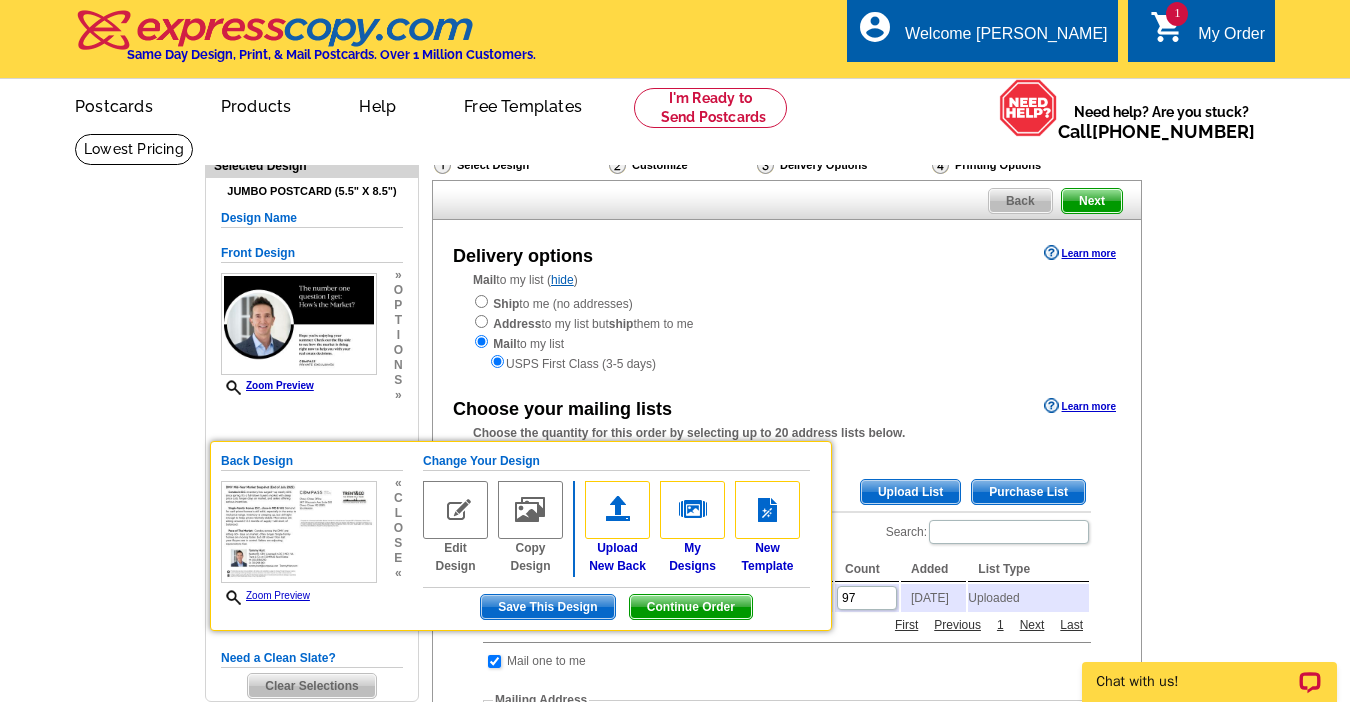 click on "Delivery options
Learn more
Mail  to my list                            ( hide )
Ship  to me (no addresses)
Address  to my list but  ship  them to me
Mail  to my list
USPS First Class                                                    (3-5 days)
Choose your mailing lists
Learn more
Choose the quantity for this order by selecting up to 20 address lists below." at bounding box center [787, 697] 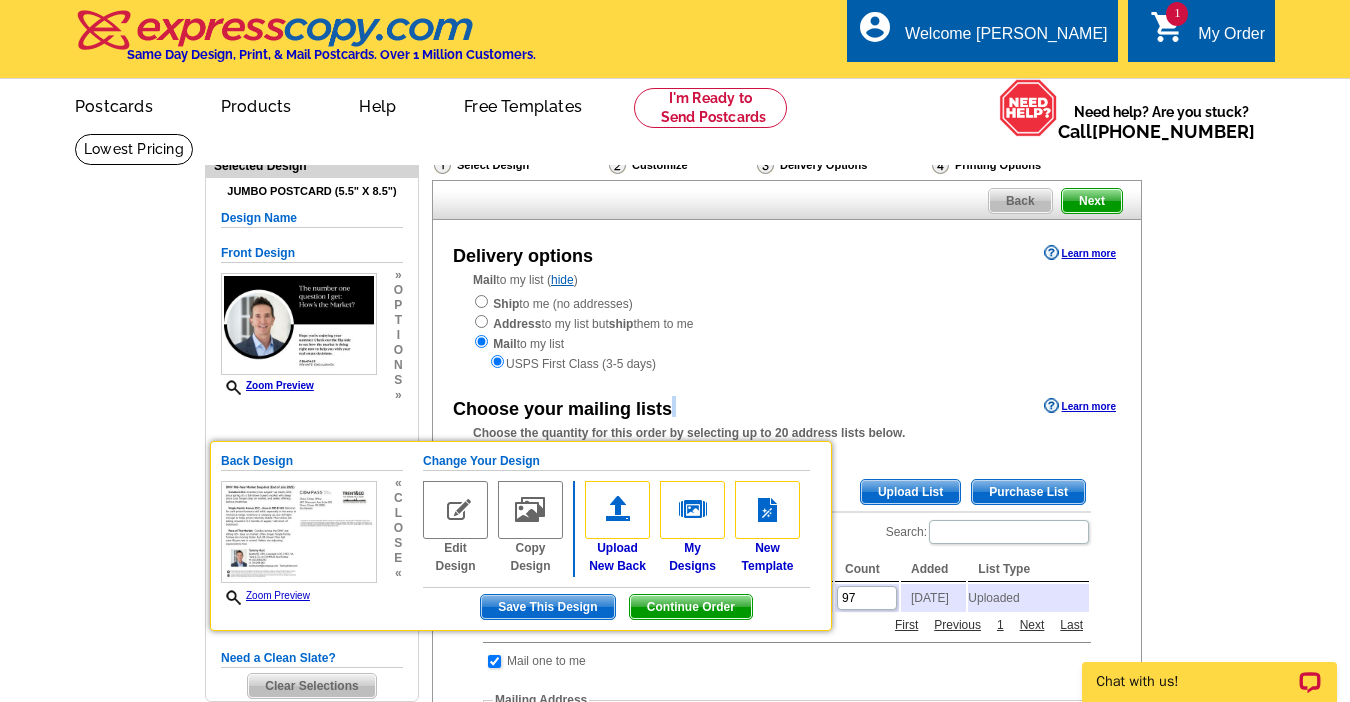 click on "Delivery options
Learn more
Mail  to my list                            ( hide )
Ship  to me (no addresses)
Address  to my list but  ship  them to me
Mail  to my list
USPS First Class                                                    (3-5 days)
Choose your mailing lists
Learn more
Choose the quantity for this order by selecting up to 20 address lists below." at bounding box center (787, 697) 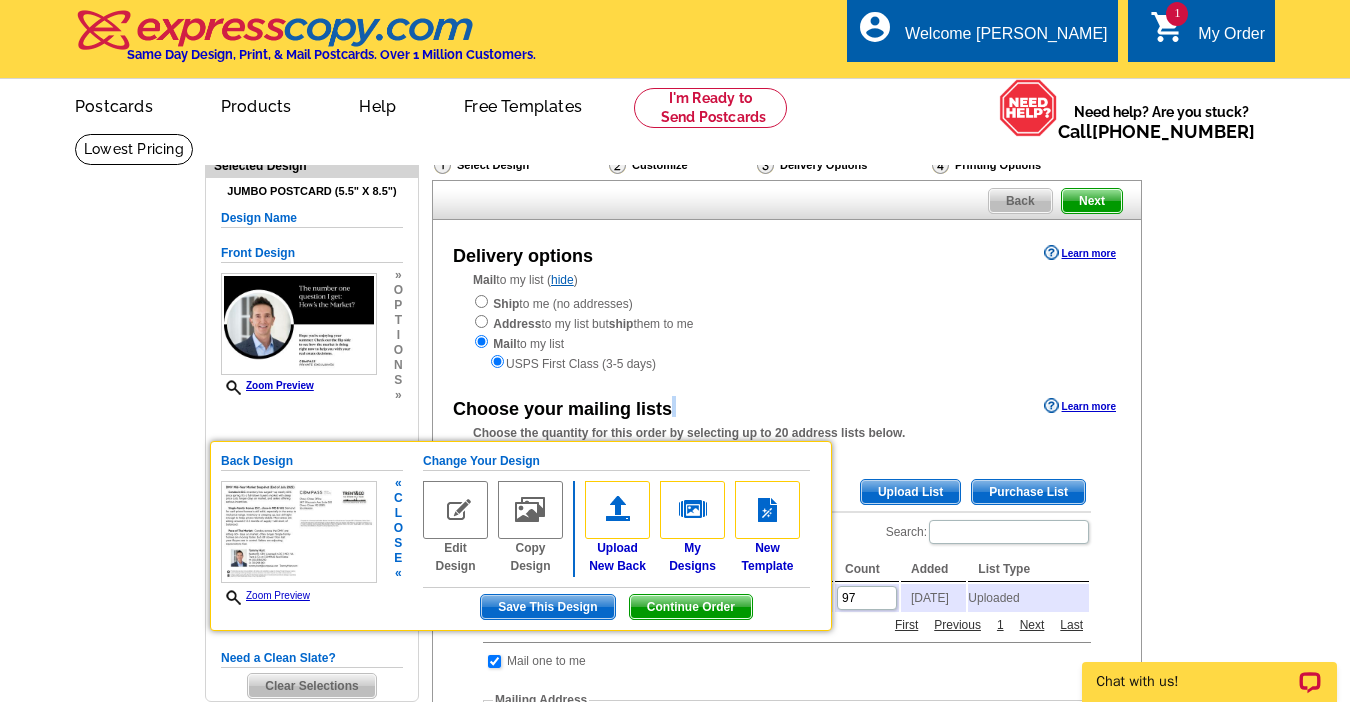 click on "Continue Order" at bounding box center (691, 607) 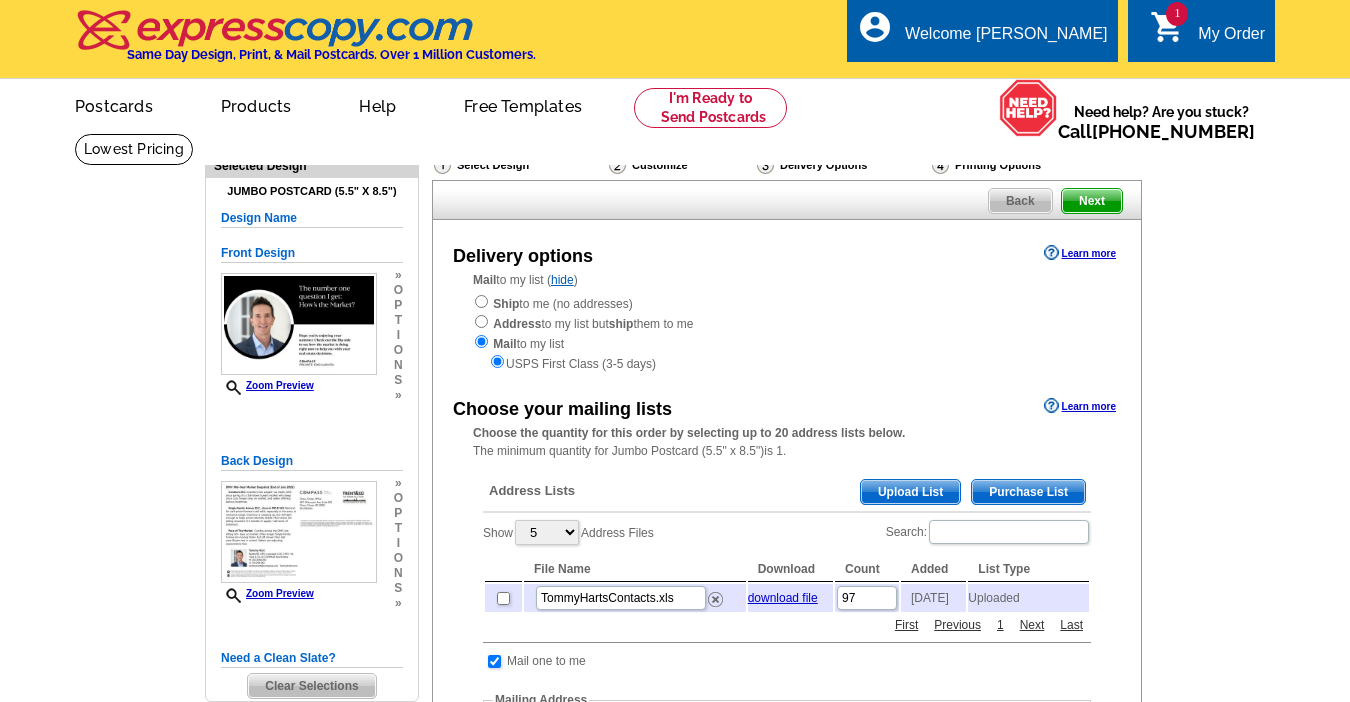 scroll, scrollTop: 0, scrollLeft: 0, axis: both 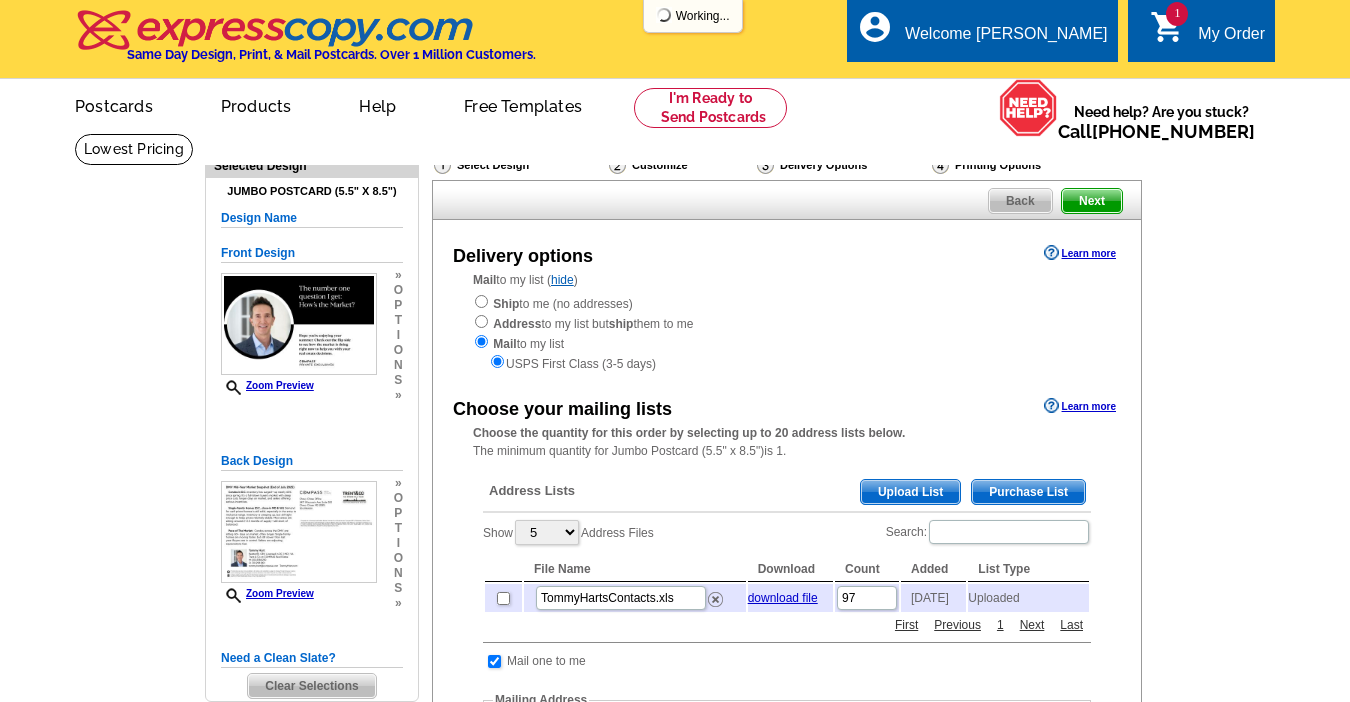 click on "Back" at bounding box center (1020, 201) 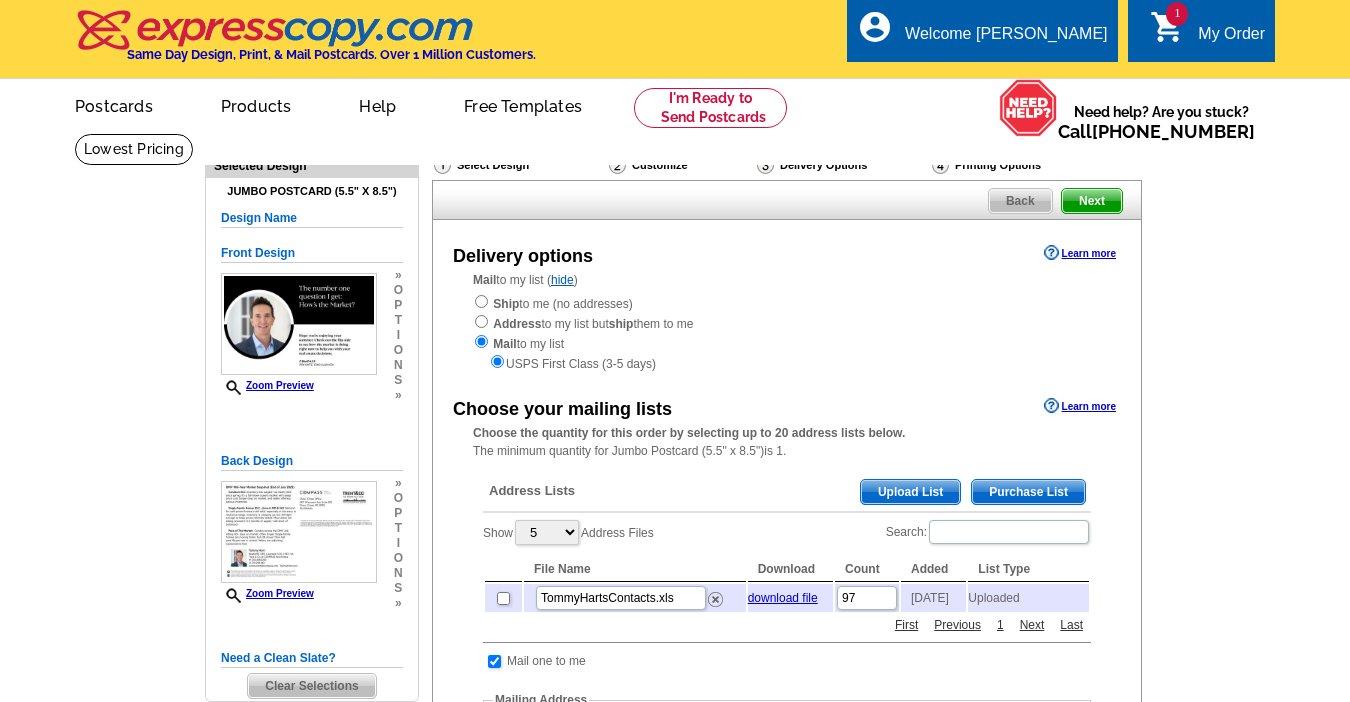 click on "Back" at bounding box center (1020, 201) 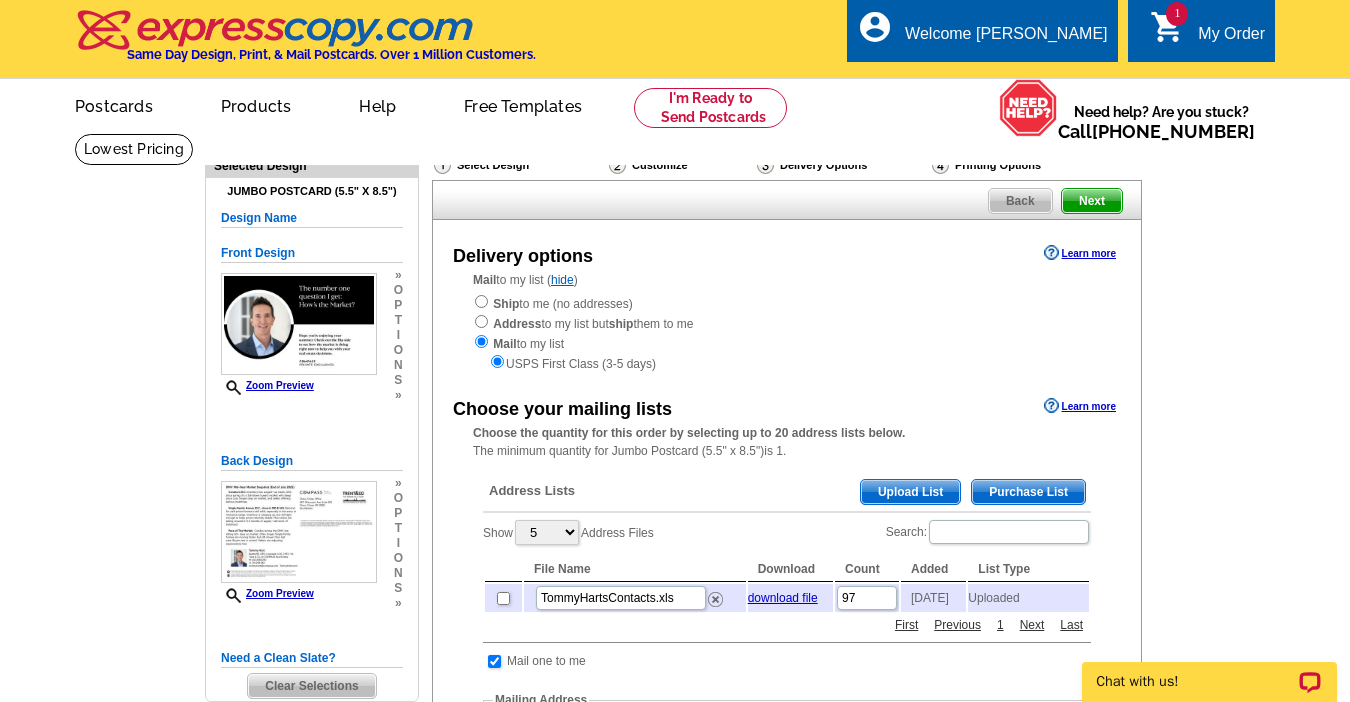 scroll, scrollTop: 0, scrollLeft: 0, axis: both 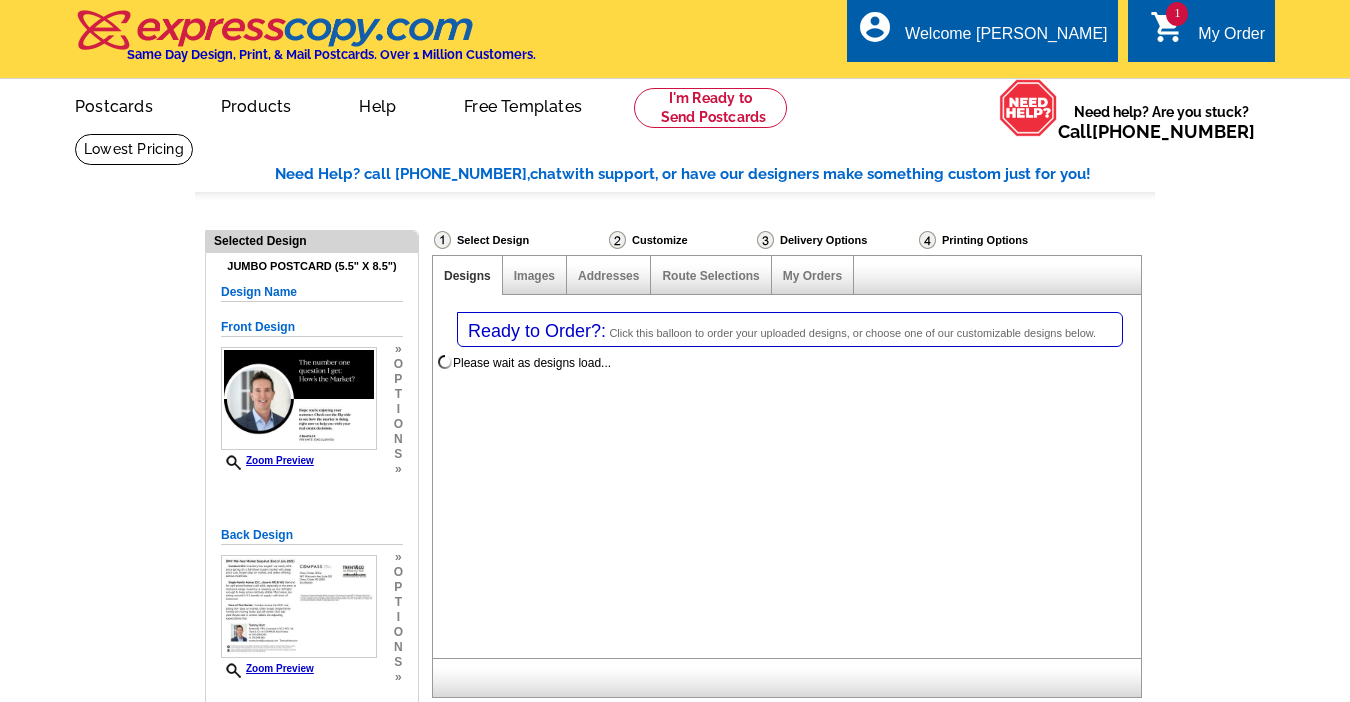 select on "1" 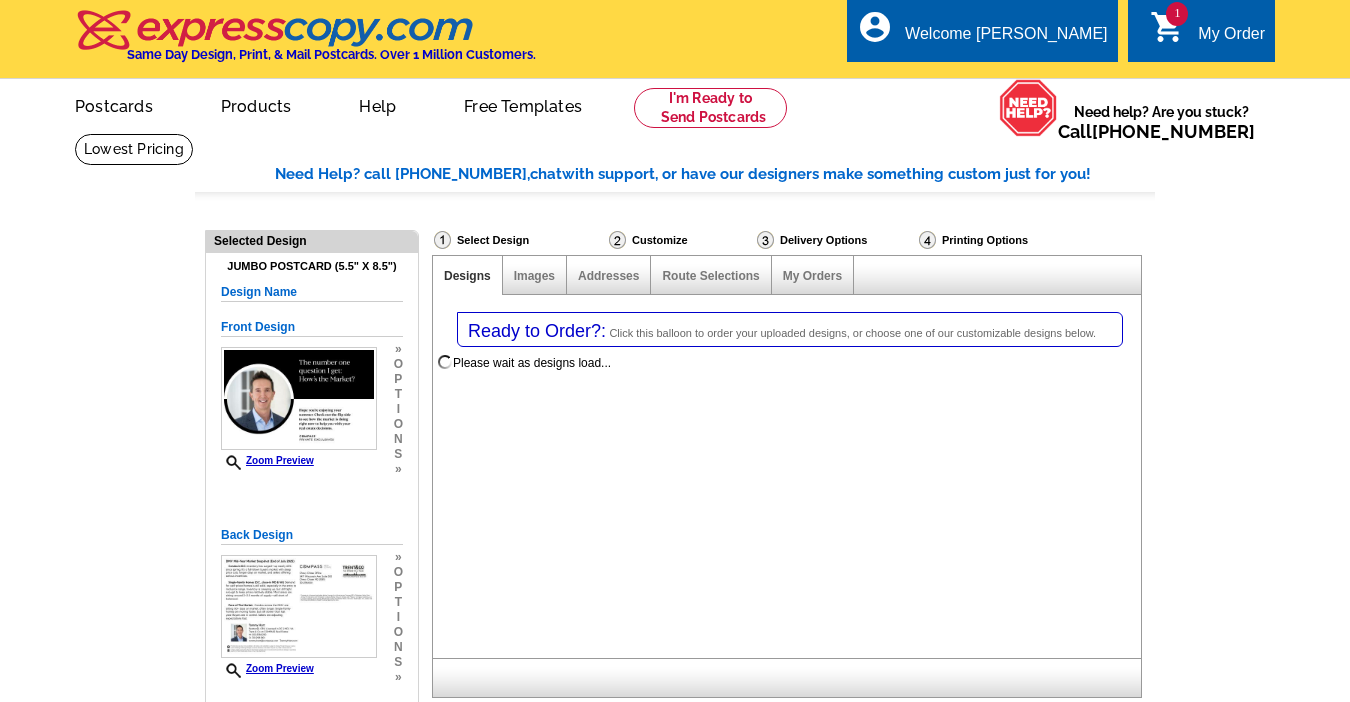 scroll, scrollTop: 0, scrollLeft: 0, axis: both 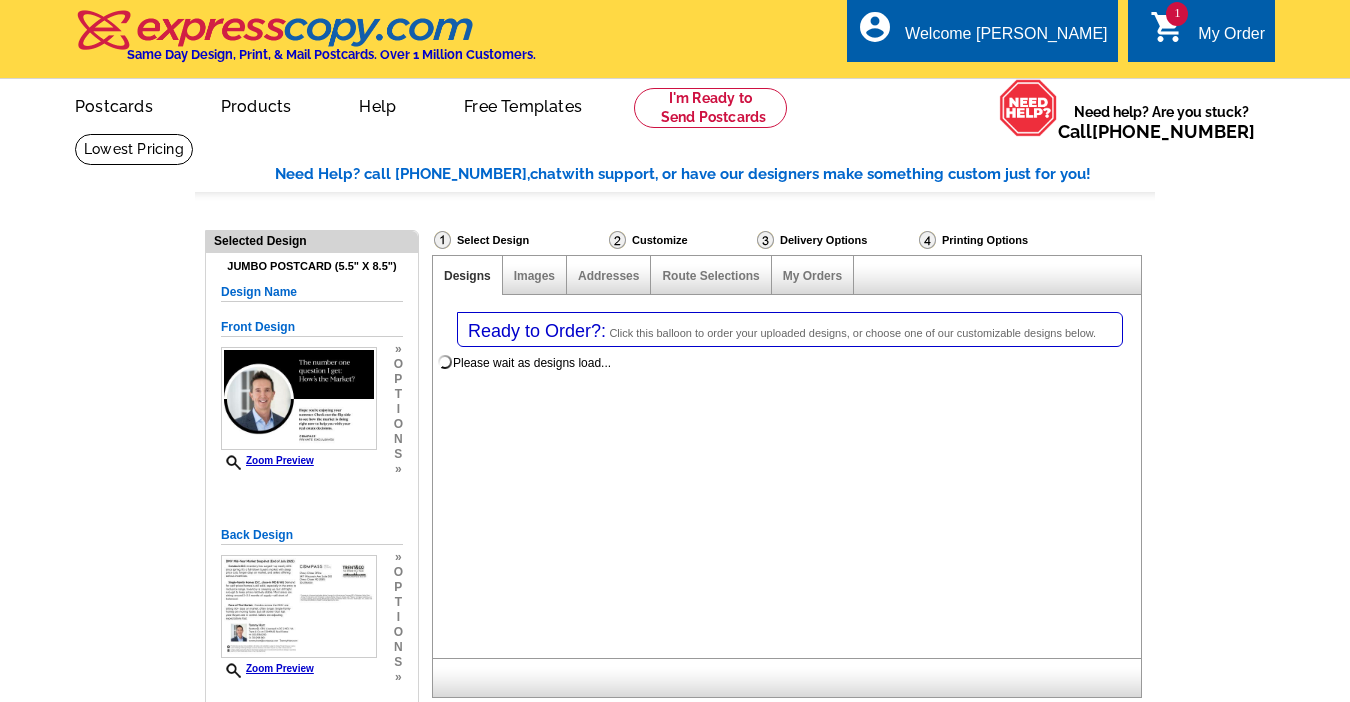 select on "785" 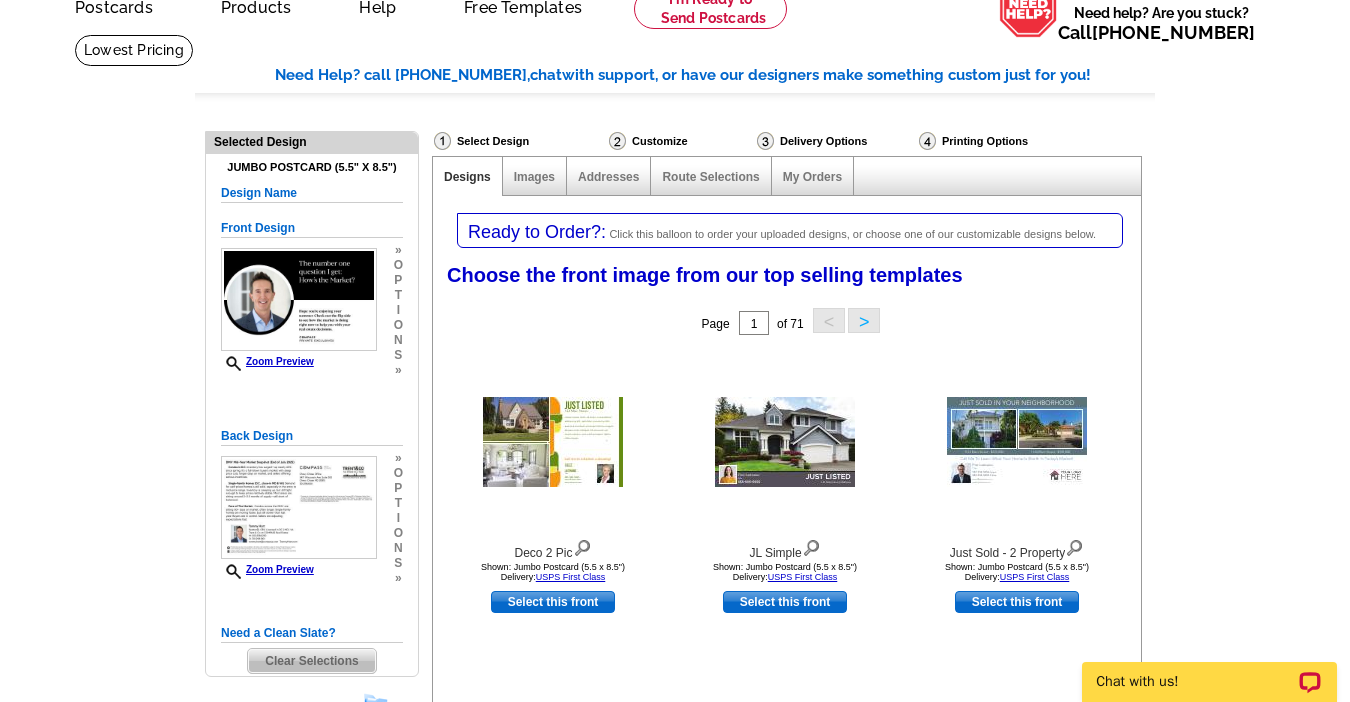scroll, scrollTop: 98, scrollLeft: 0, axis: vertical 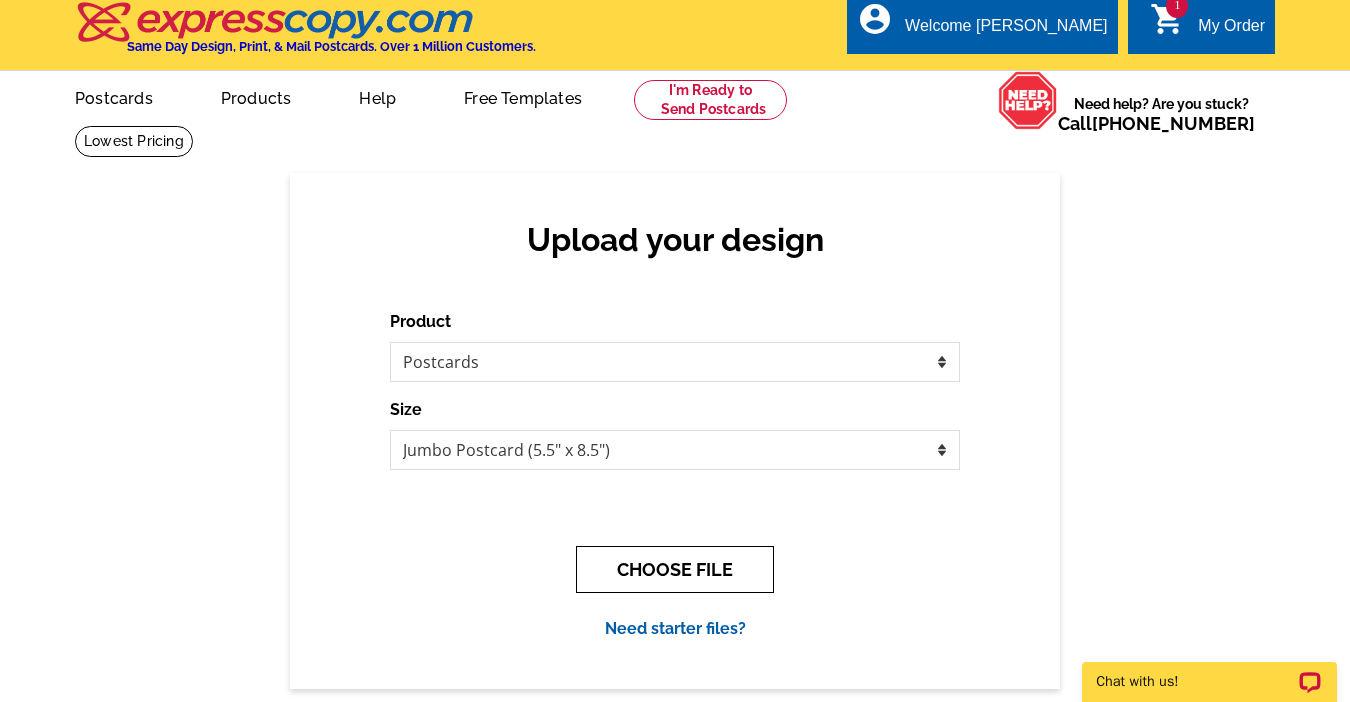 click on "CHOOSE FILE" at bounding box center (675, 569) 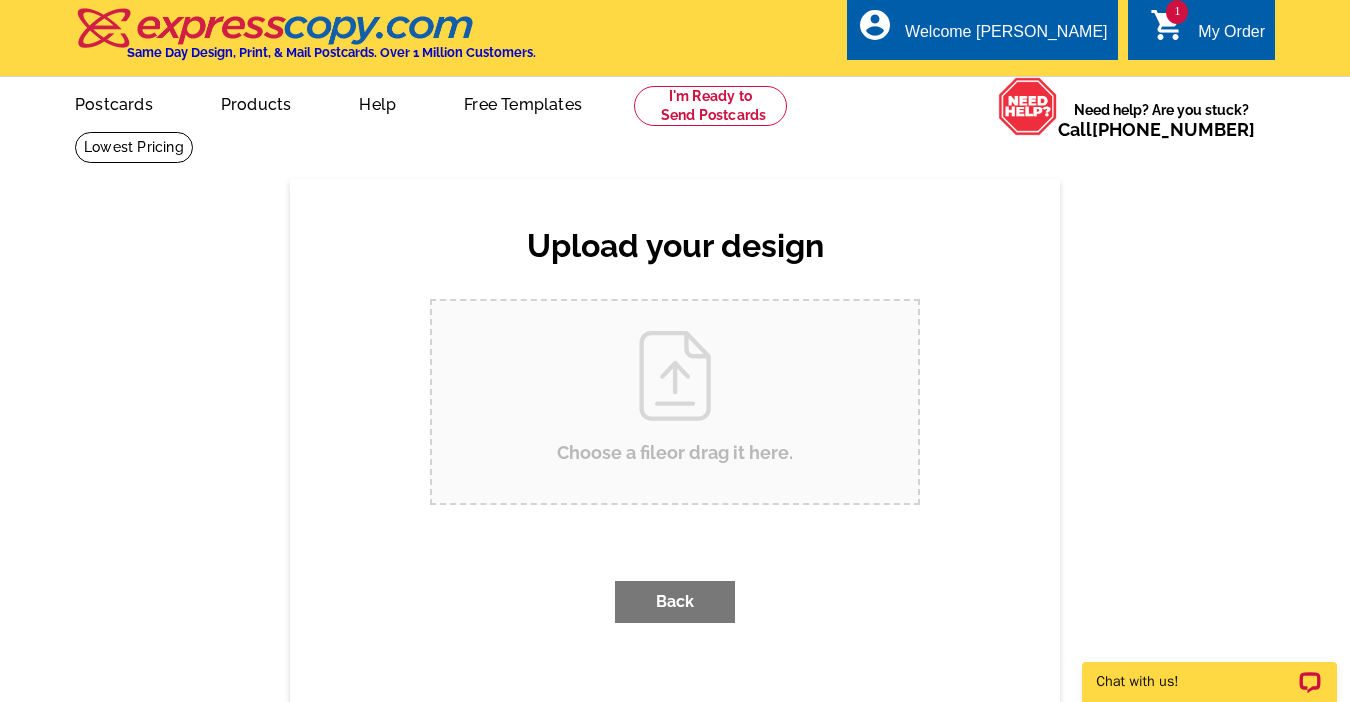 scroll, scrollTop: 0, scrollLeft: 0, axis: both 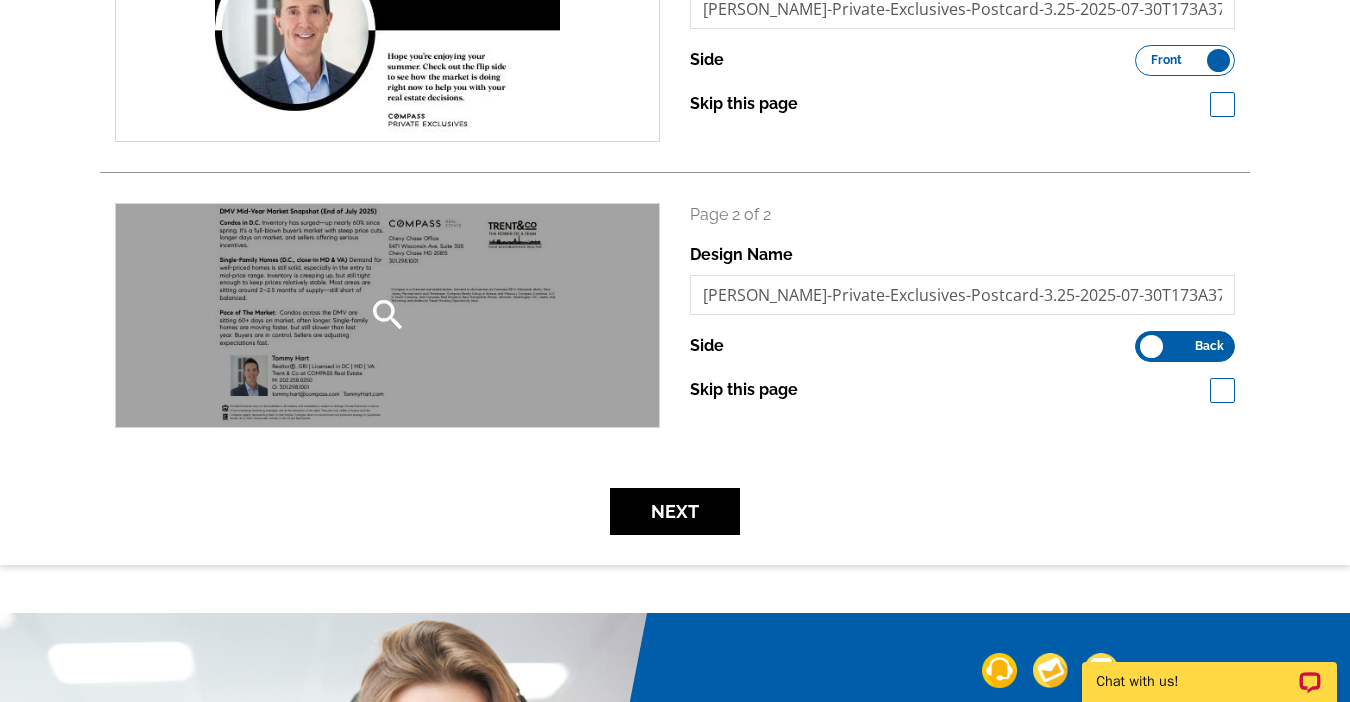 click on "search" at bounding box center (388, 315) 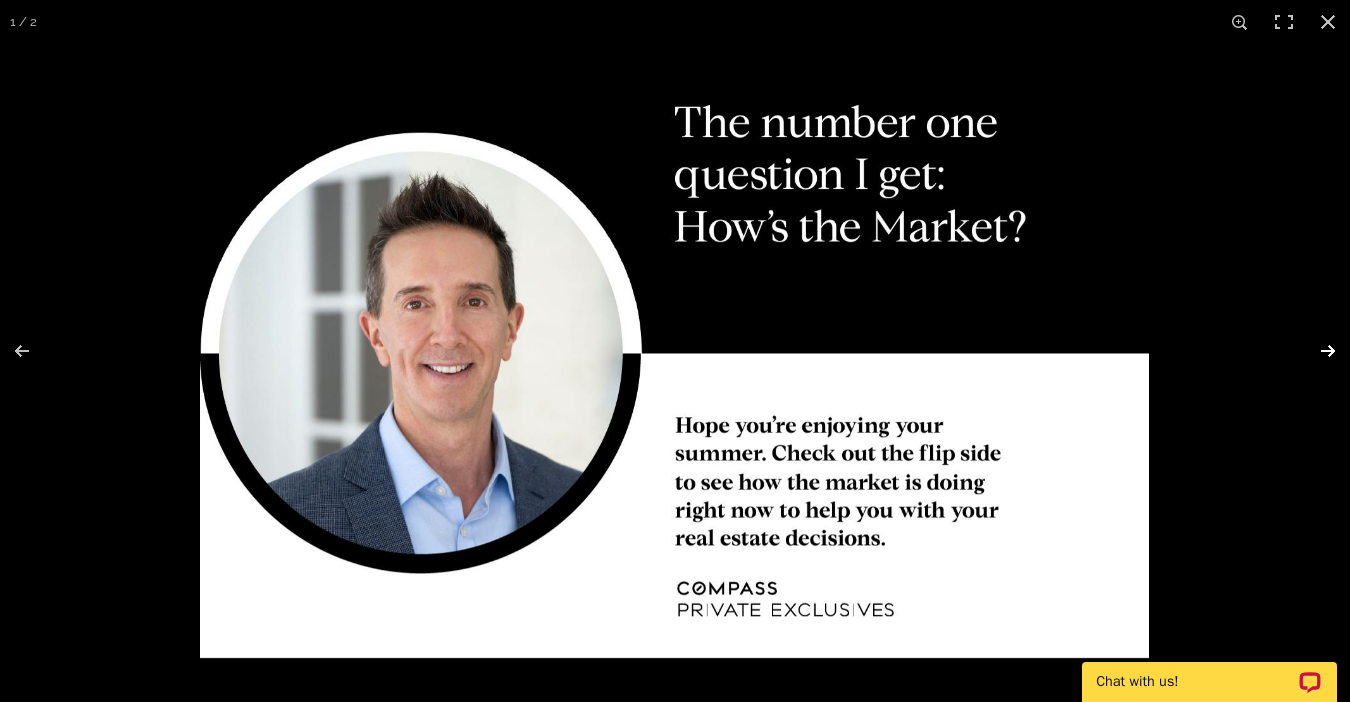 click at bounding box center (1315, 351) 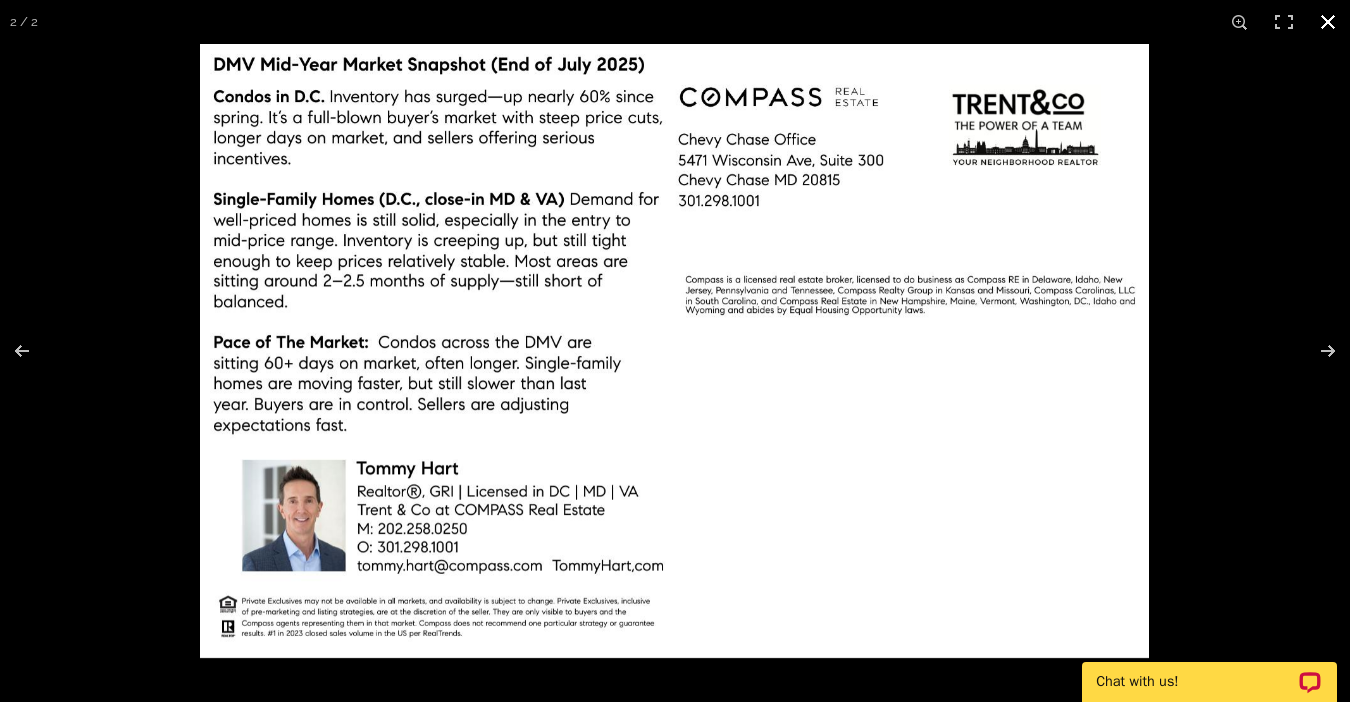 click at bounding box center (875, 395) 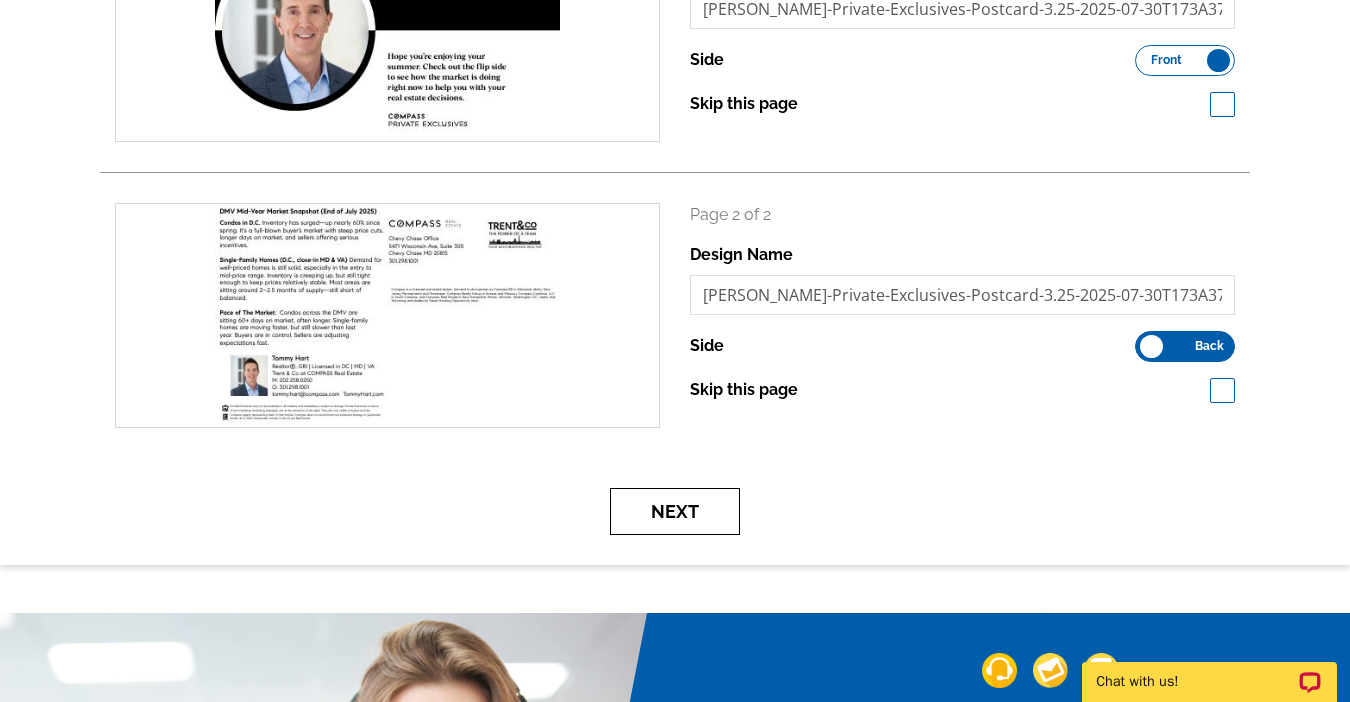 click on "Next" at bounding box center [675, 511] 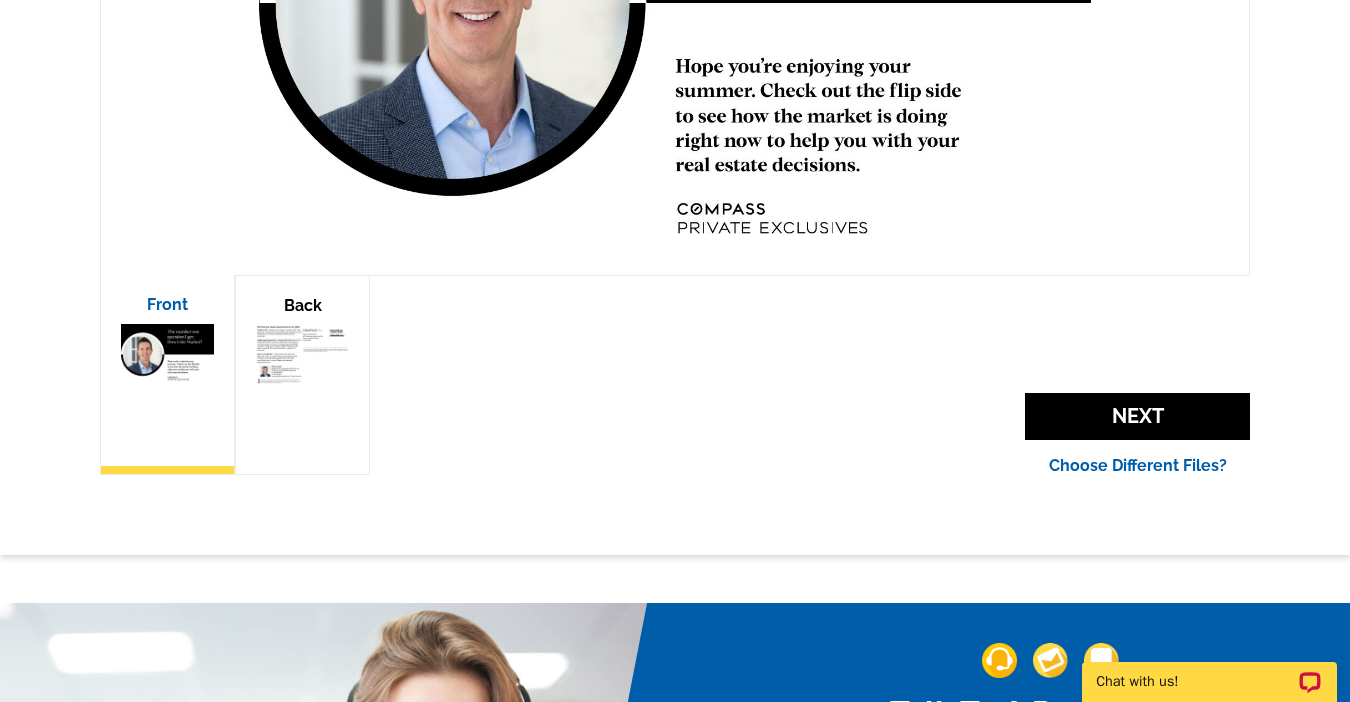 scroll, scrollTop: 0, scrollLeft: 0, axis: both 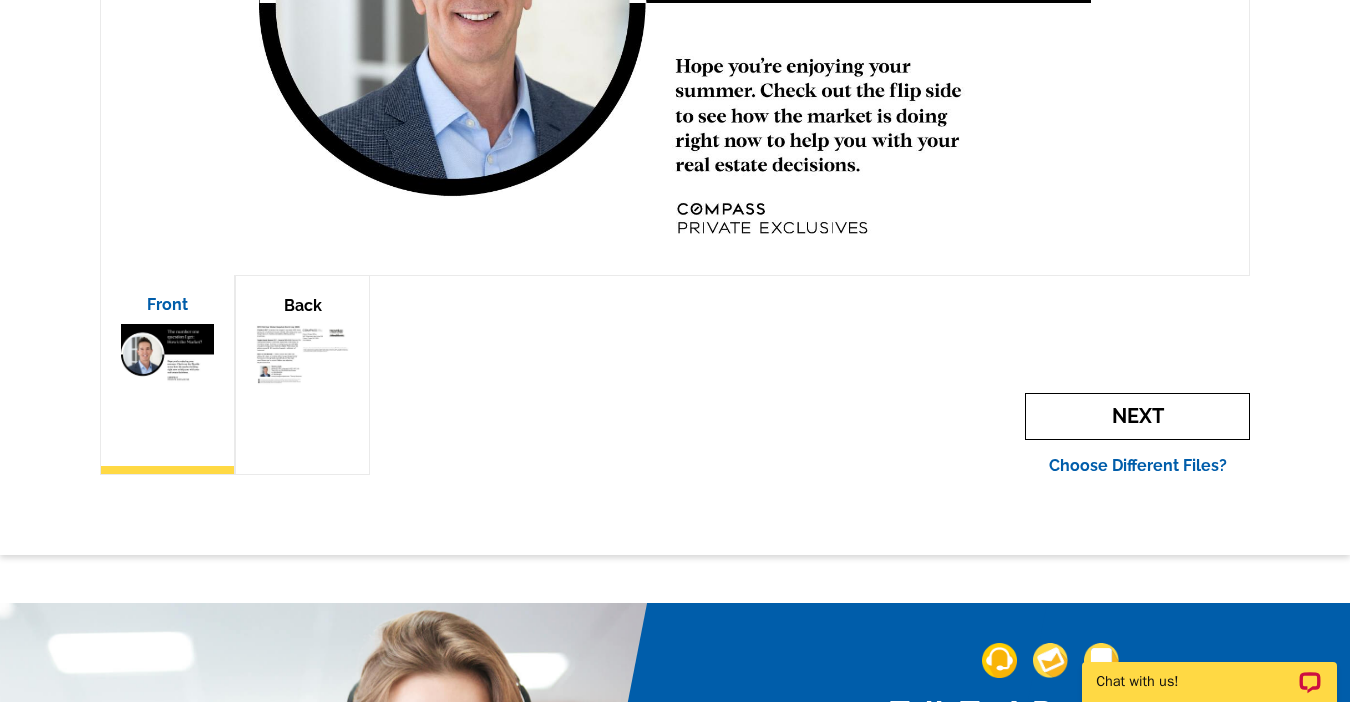 click on "Next" at bounding box center (1137, 416) 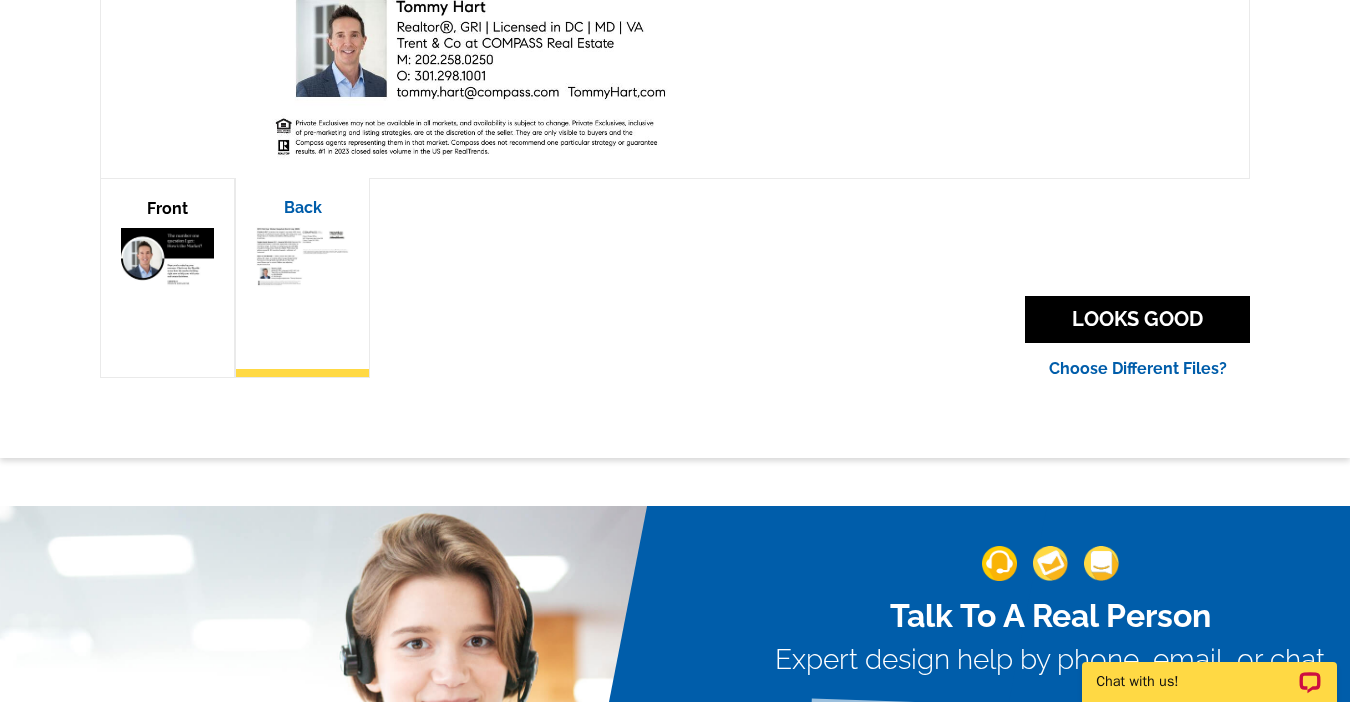 scroll, scrollTop: 702, scrollLeft: 0, axis: vertical 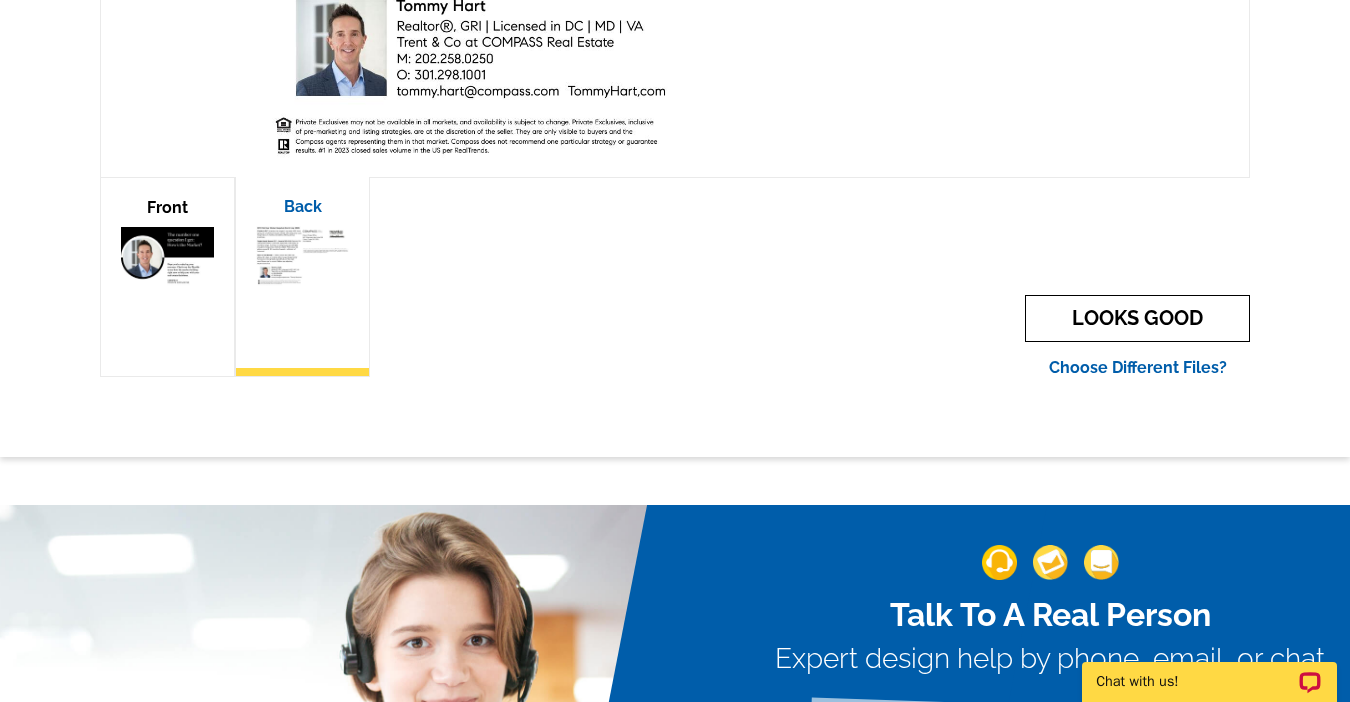click on "LOOKS GOOD" at bounding box center (1137, 318) 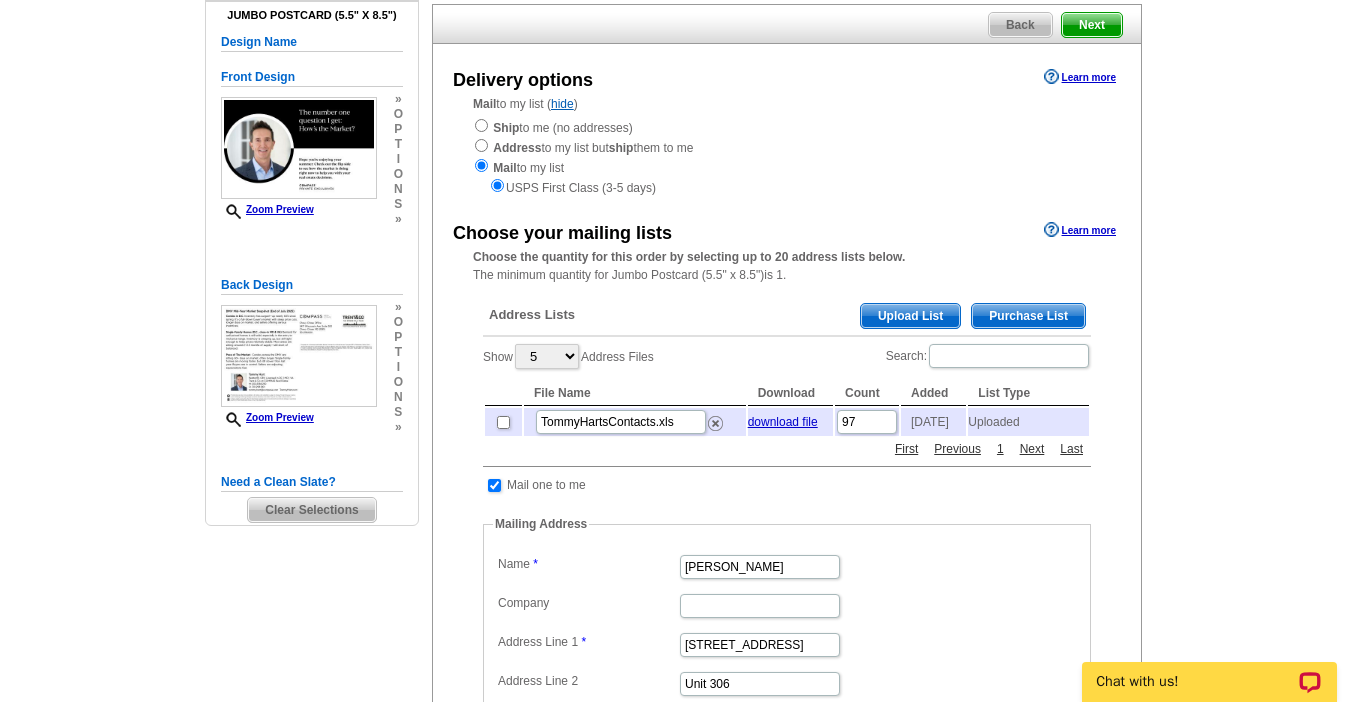scroll, scrollTop: 185, scrollLeft: 0, axis: vertical 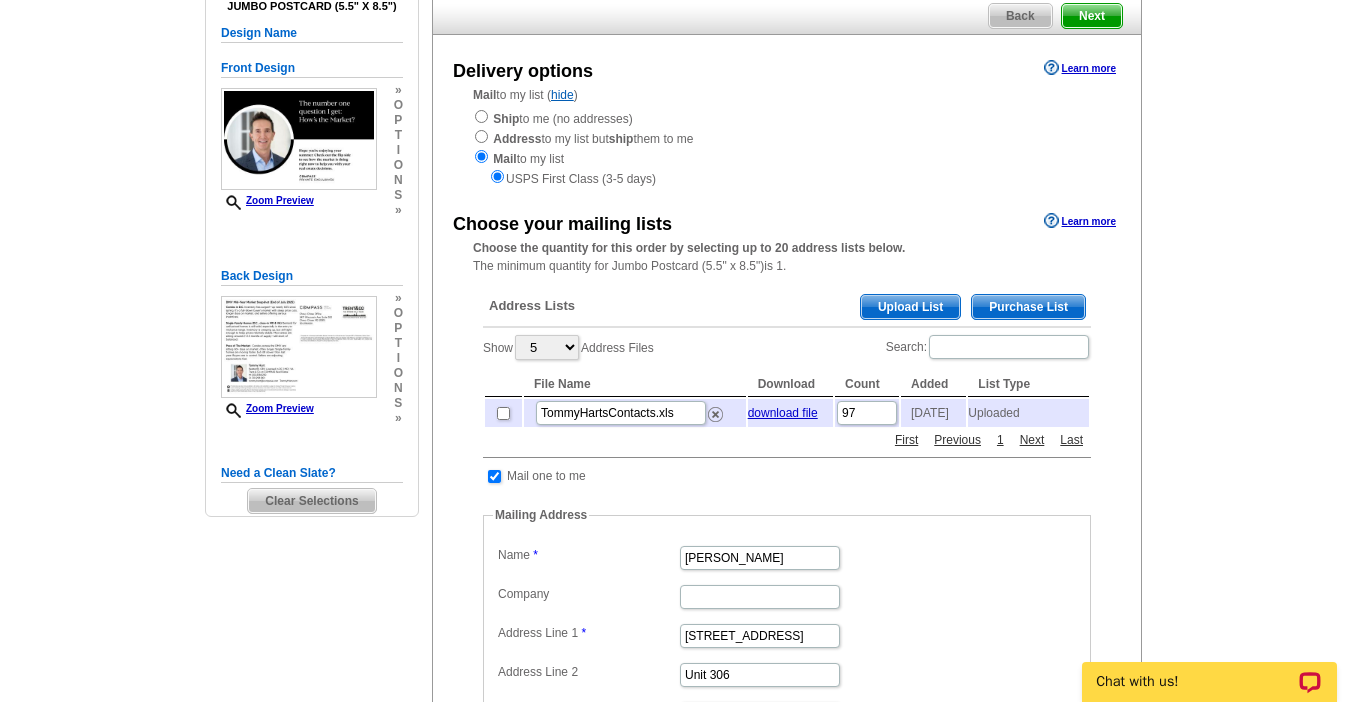 click on "Upload List" at bounding box center [910, 307] 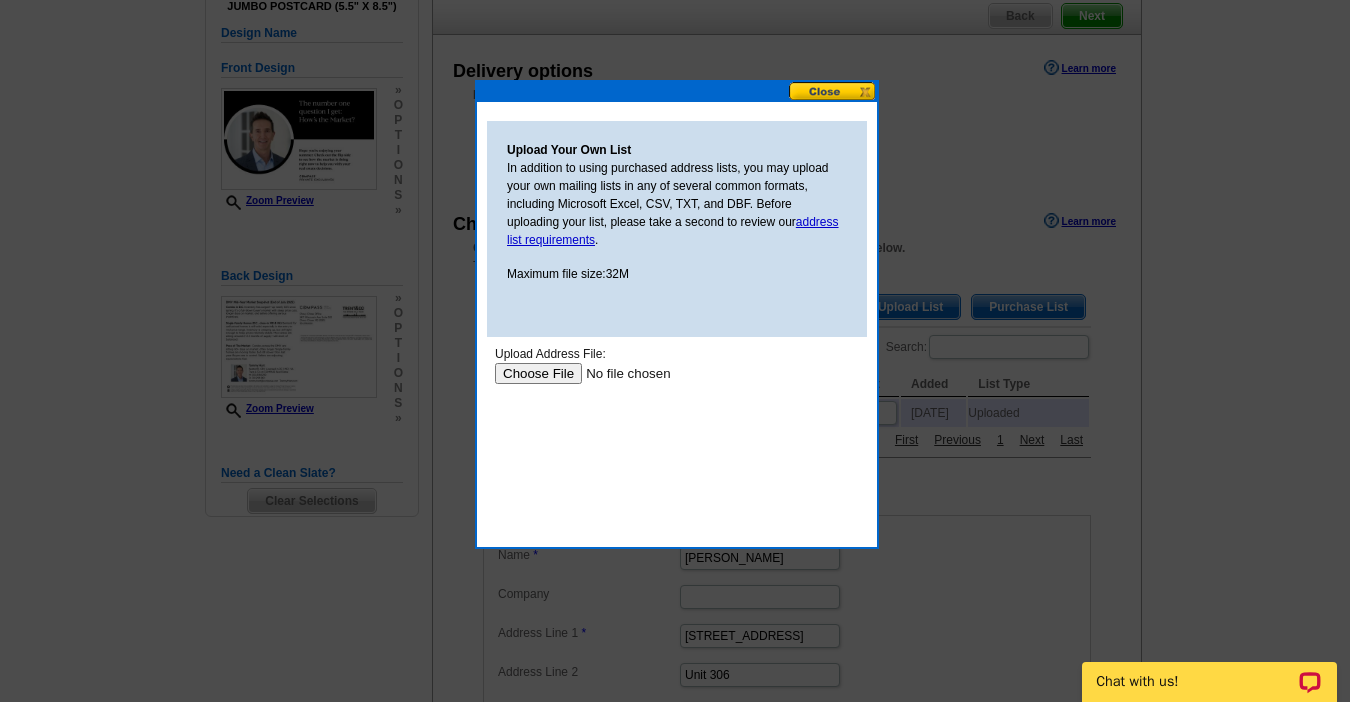 scroll, scrollTop: 0, scrollLeft: 0, axis: both 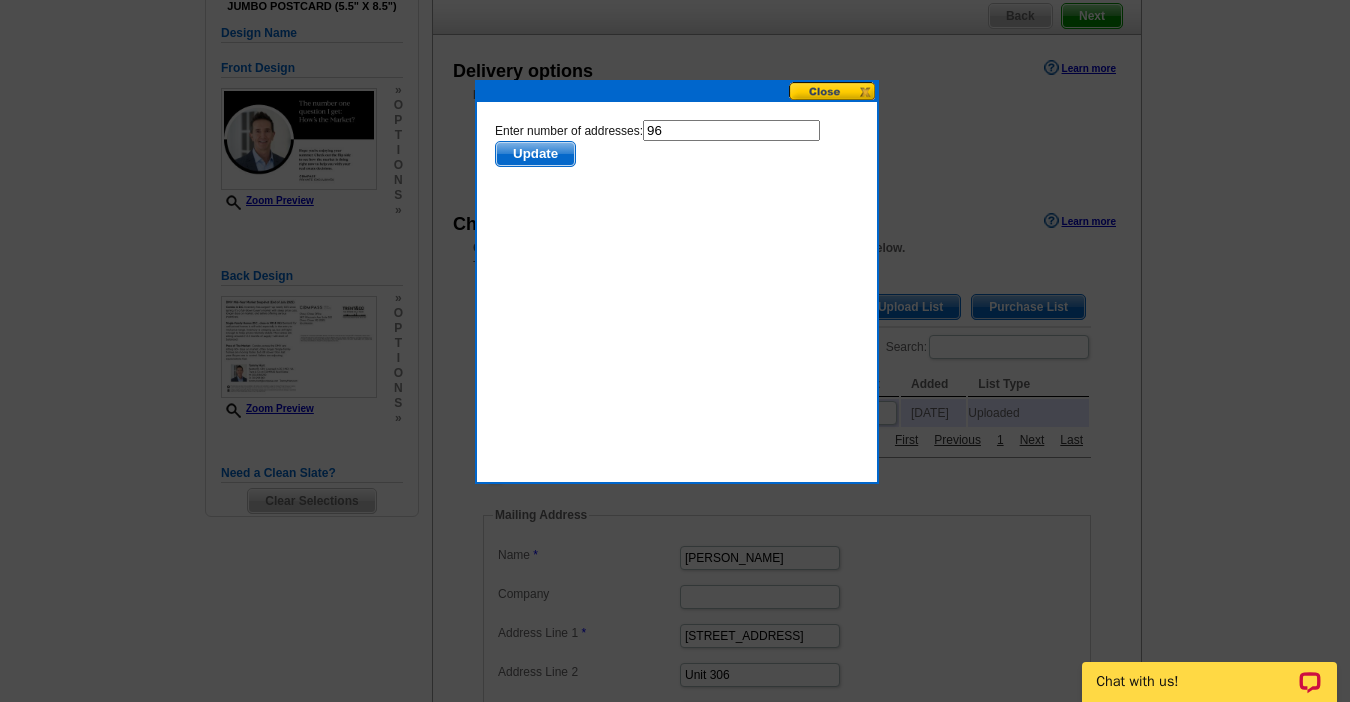 click on "96" at bounding box center [731, 130] 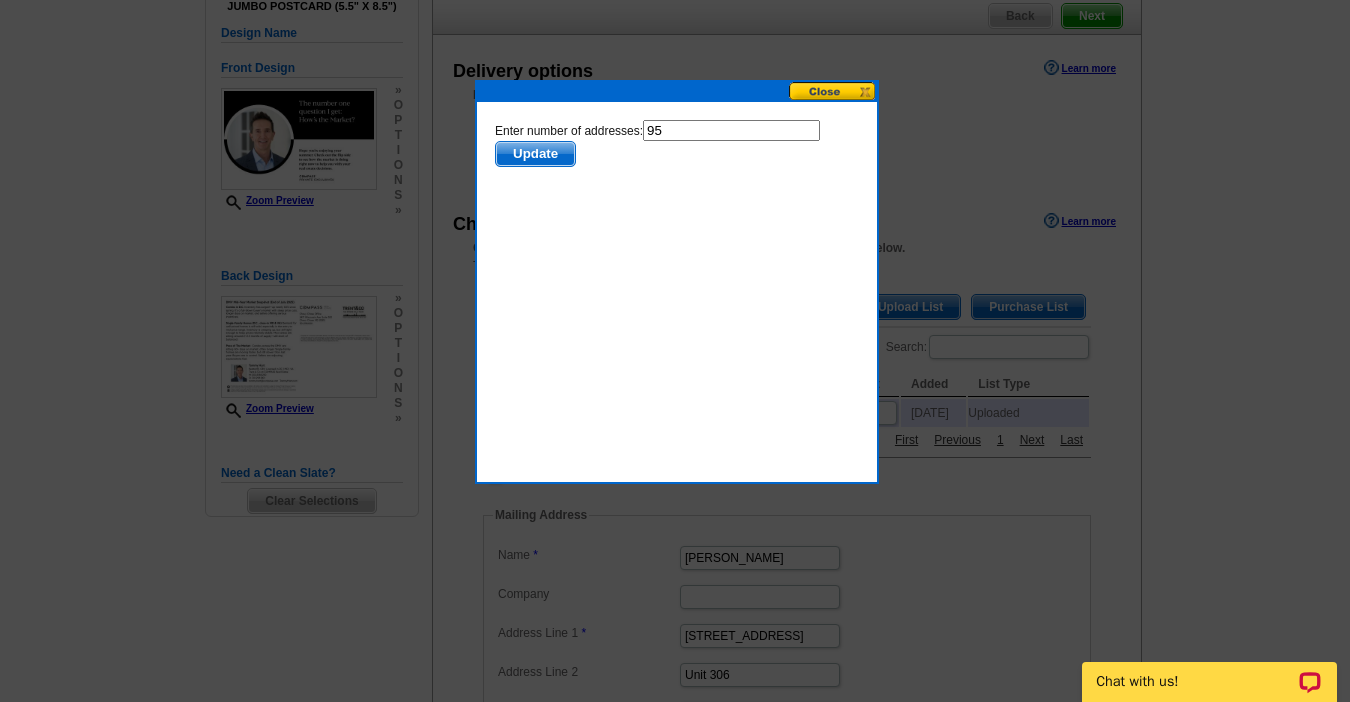 type on "95" 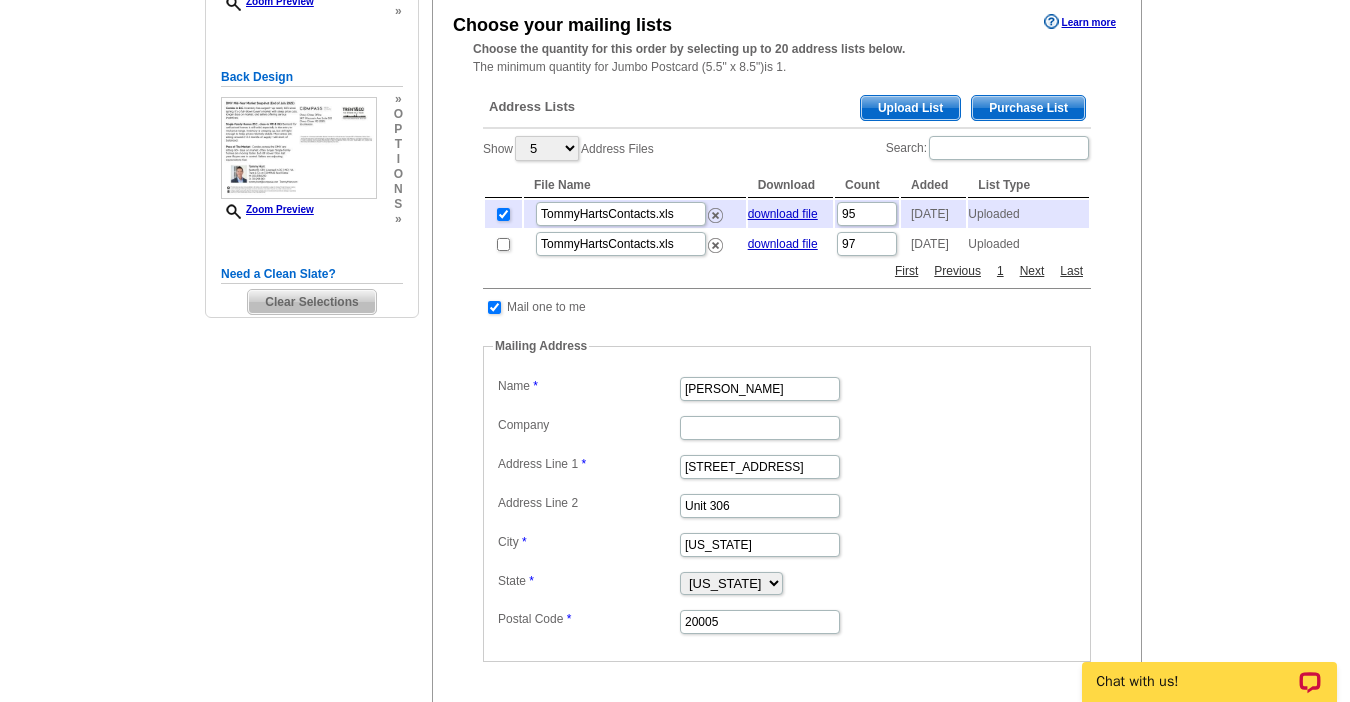 scroll, scrollTop: 385, scrollLeft: 0, axis: vertical 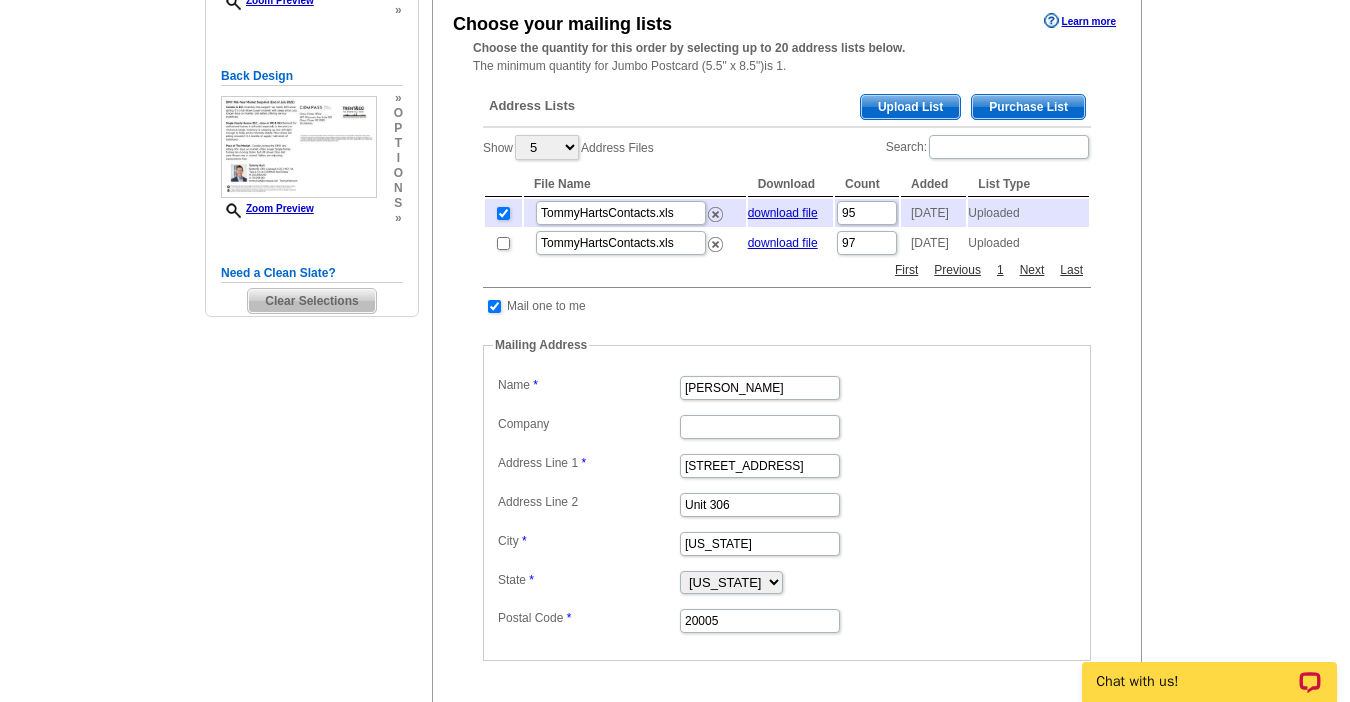 click at bounding box center (494, 306) 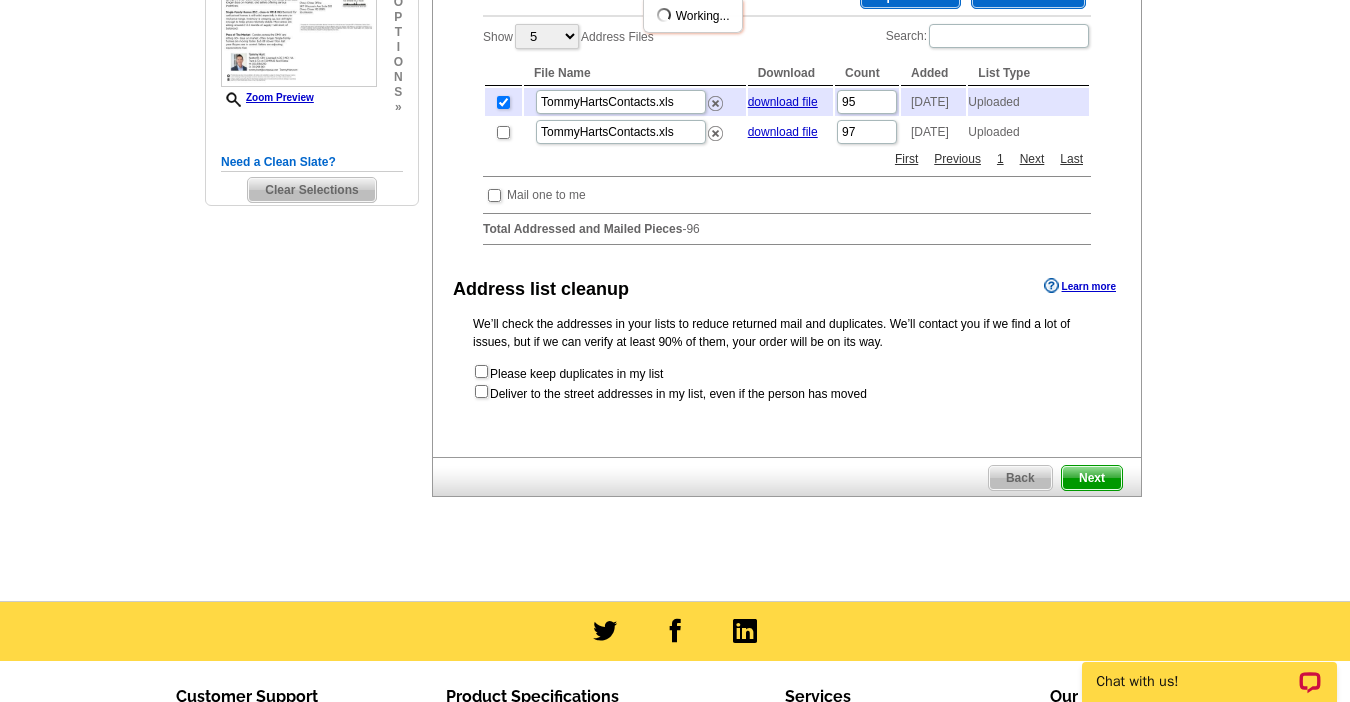 scroll, scrollTop: 499, scrollLeft: 0, axis: vertical 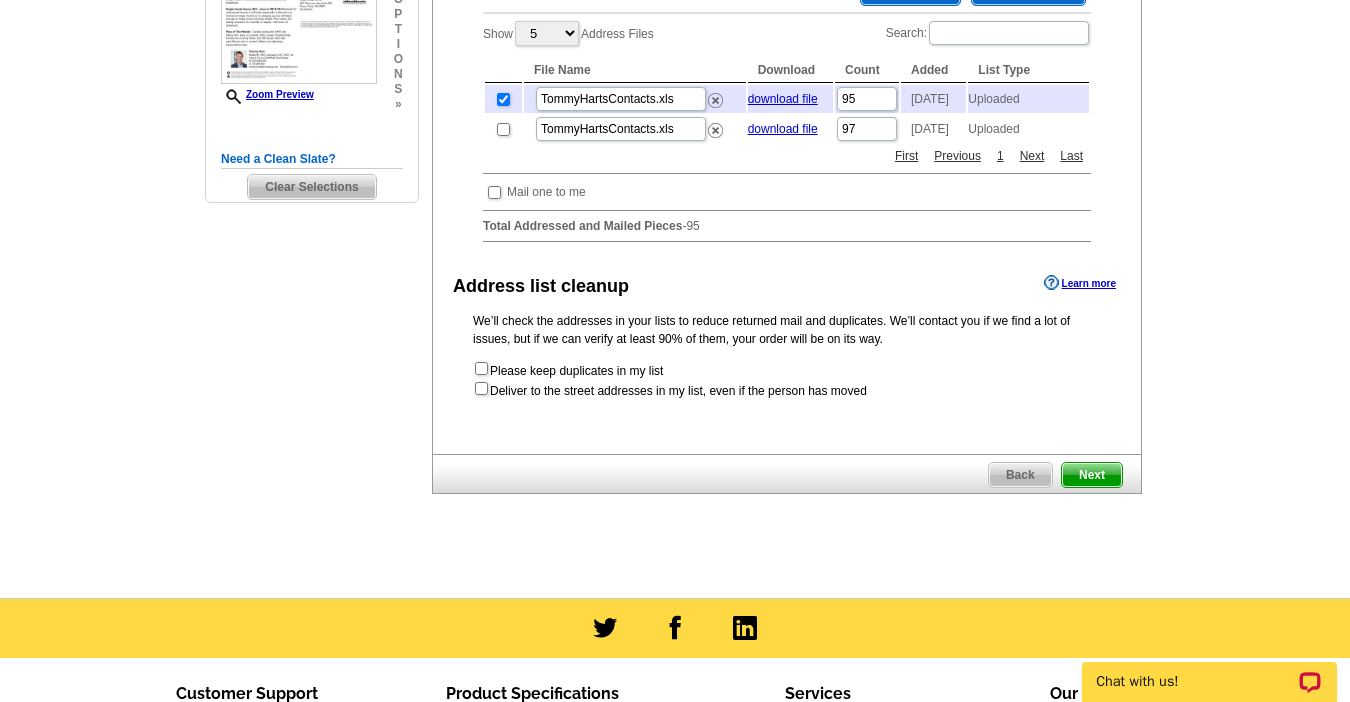 click on "Next" at bounding box center (1092, 475) 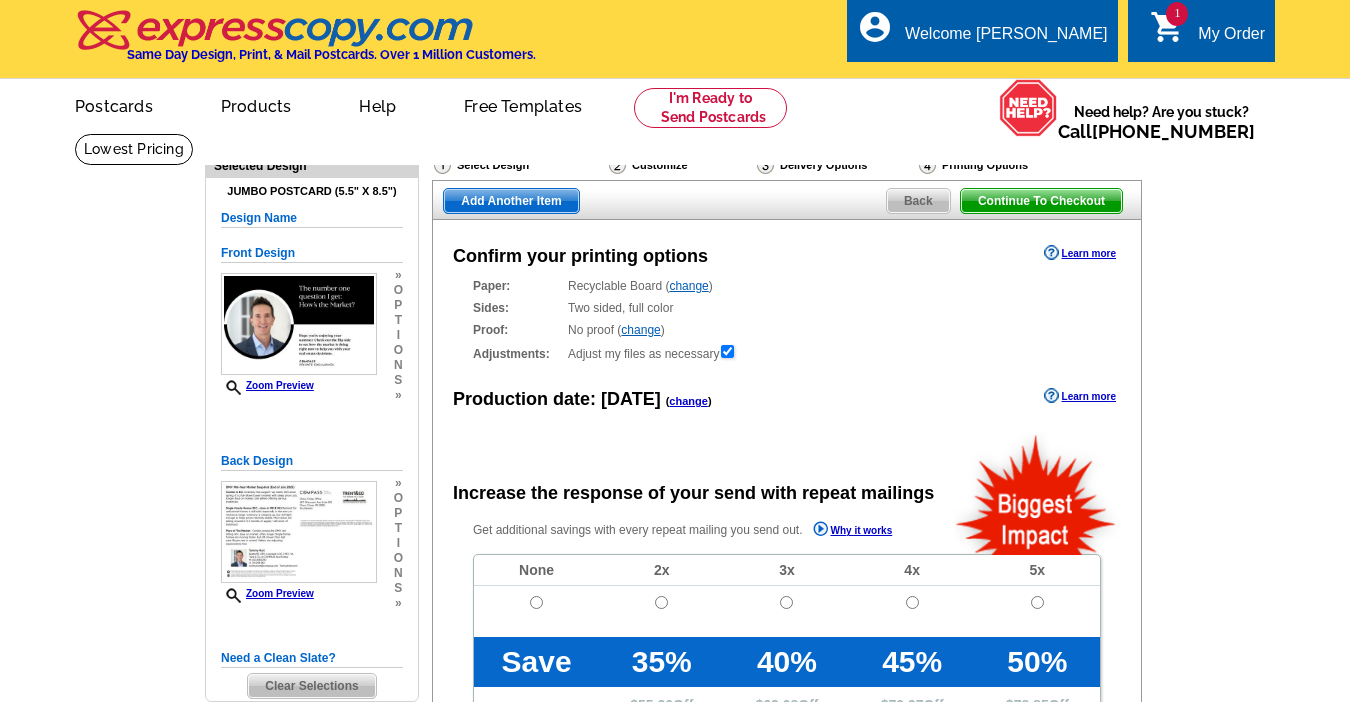 scroll, scrollTop: 0, scrollLeft: 0, axis: both 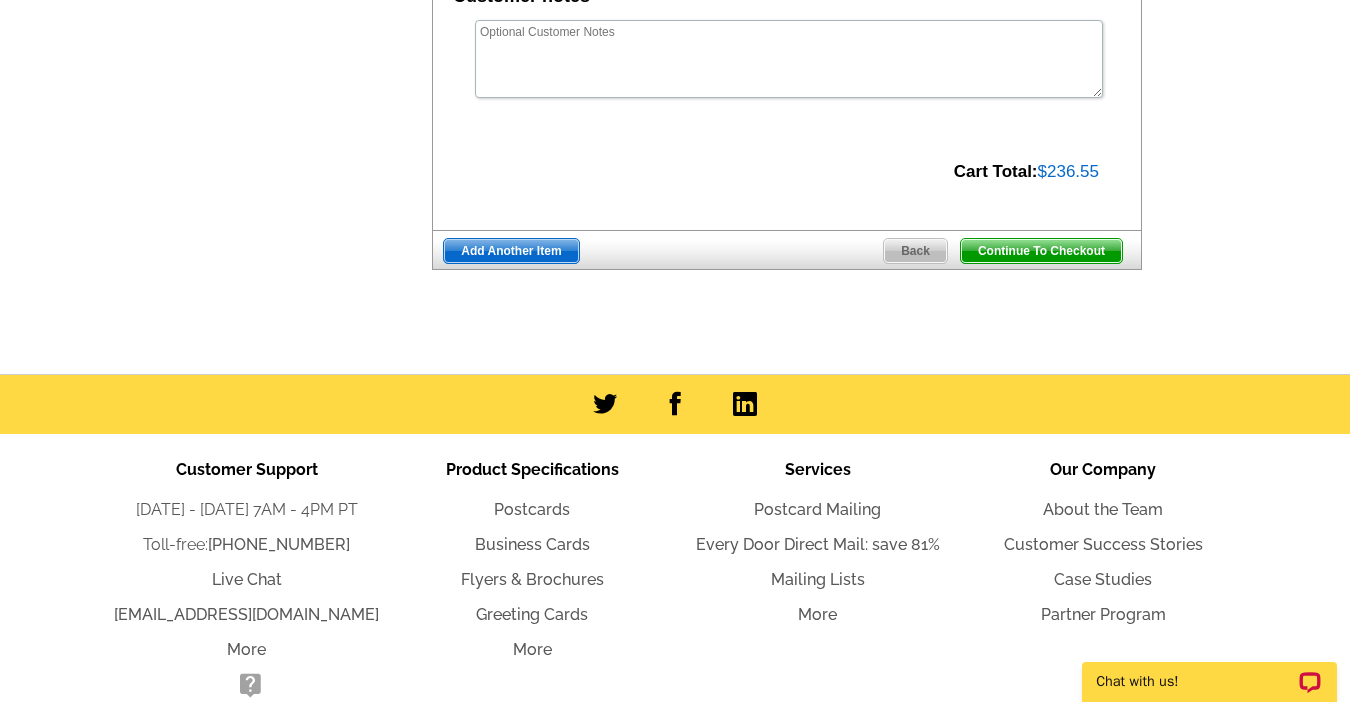 click on "Continue To Checkout" at bounding box center (1041, 251) 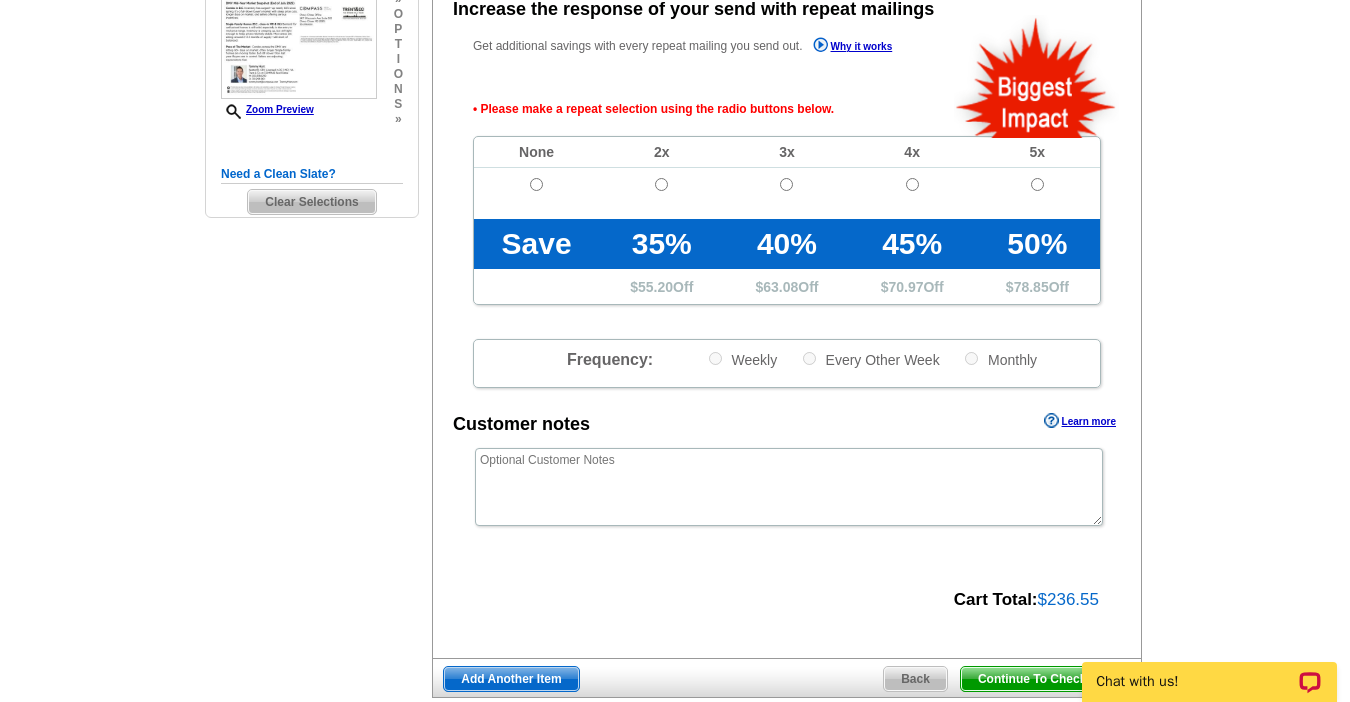 scroll, scrollTop: 482, scrollLeft: 0, axis: vertical 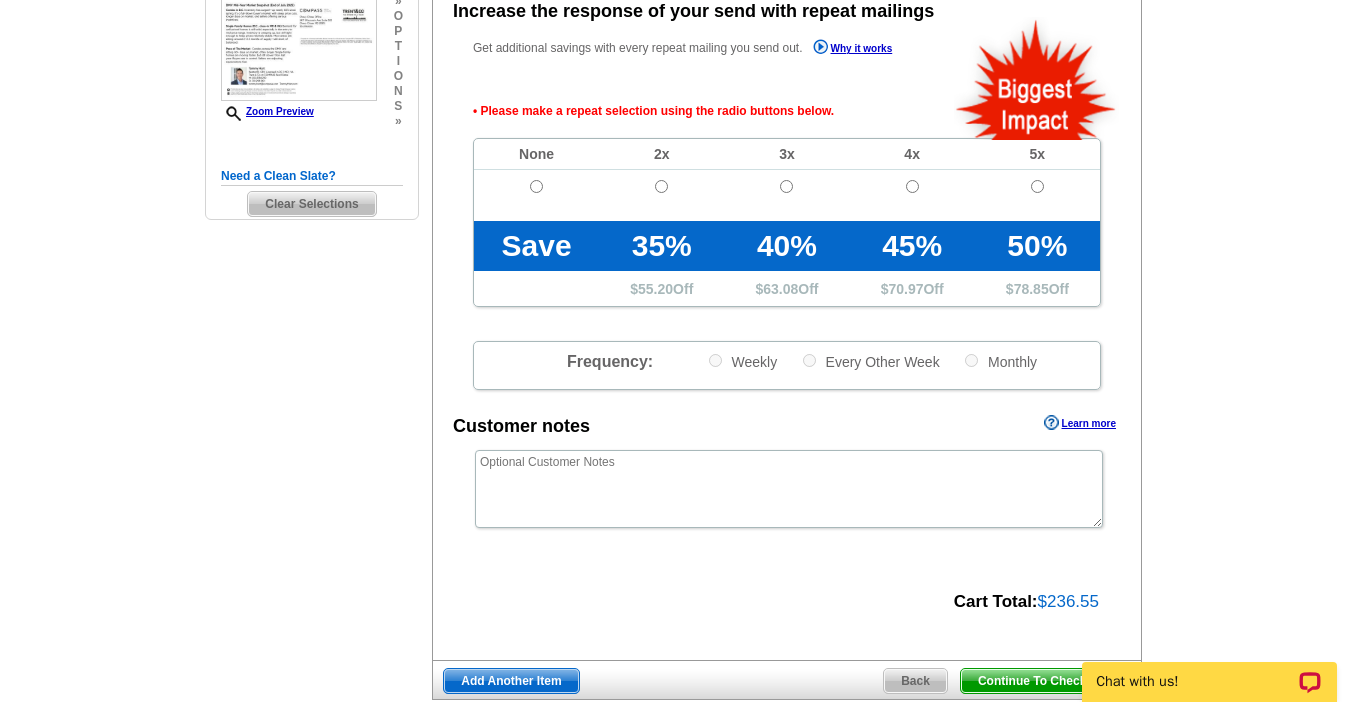 click at bounding box center [536, 186] 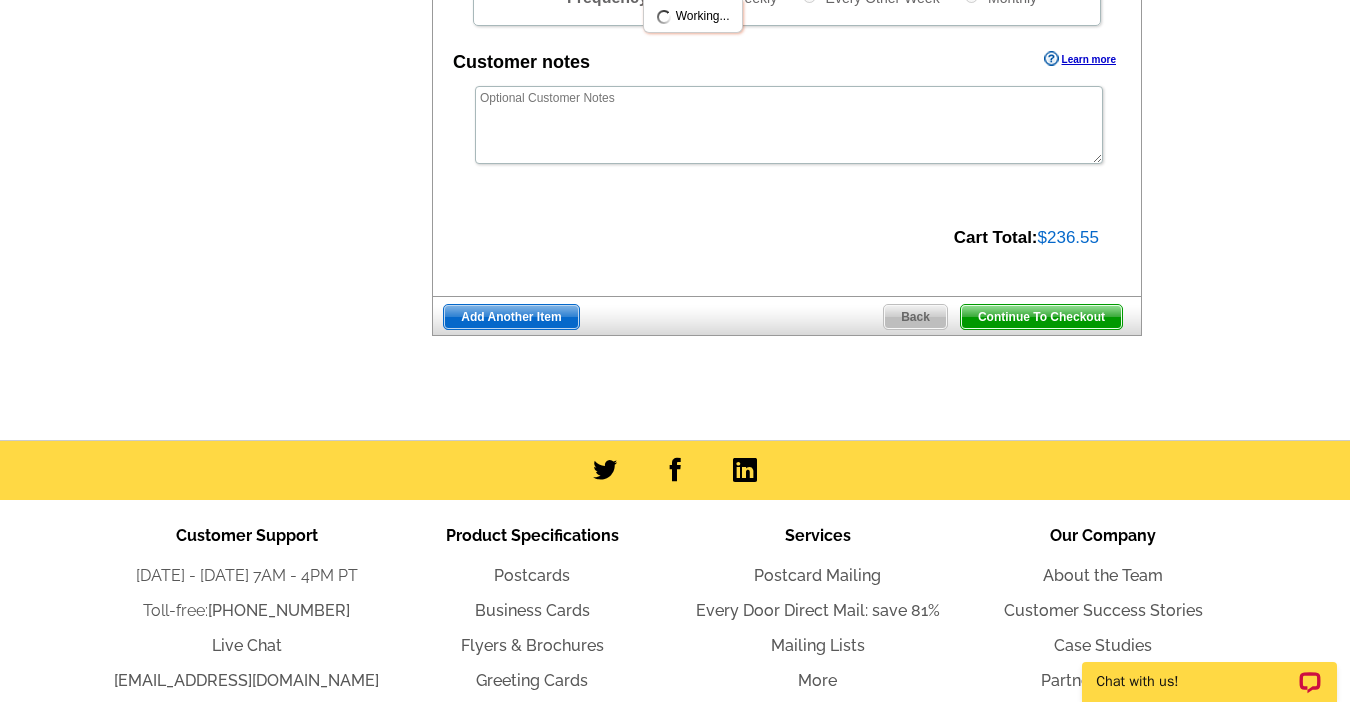 scroll, scrollTop: 853, scrollLeft: 0, axis: vertical 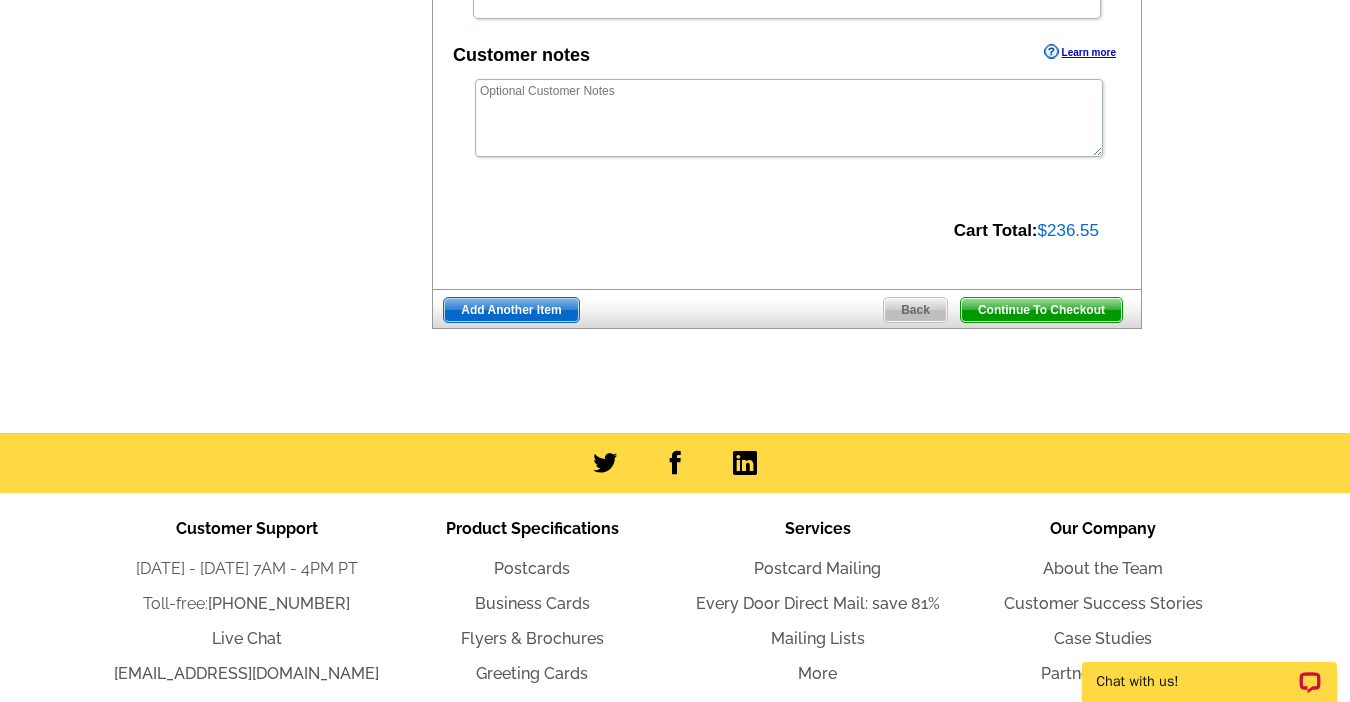 click on "Continue To Checkout" at bounding box center [1041, 310] 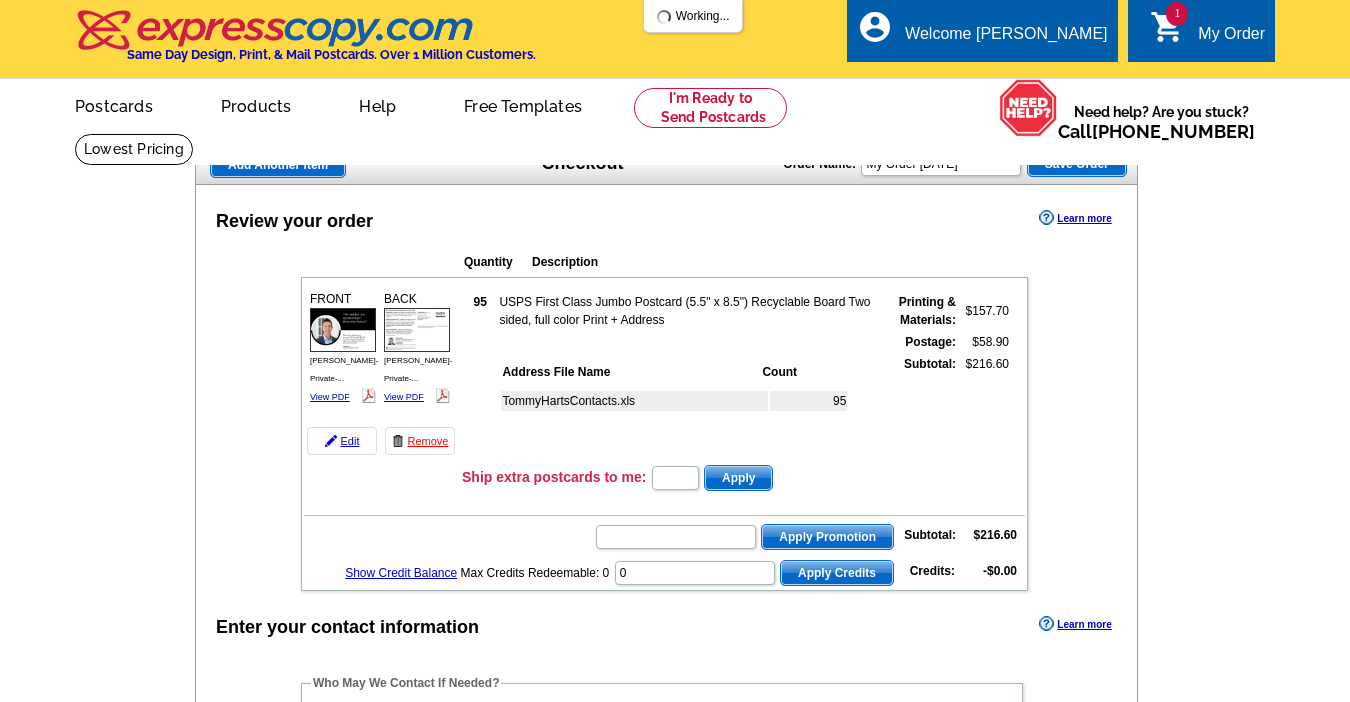 scroll, scrollTop: 0, scrollLeft: 0, axis: both 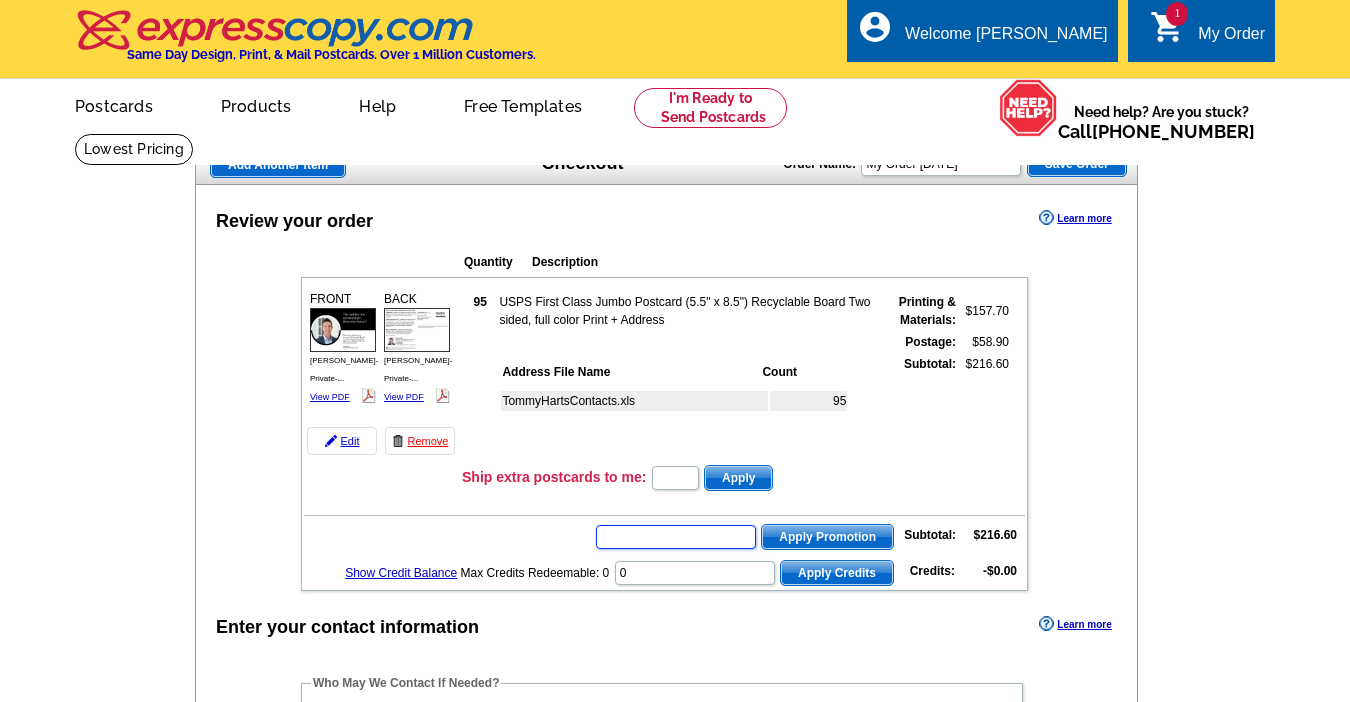 click at bounding box center [676, 537] 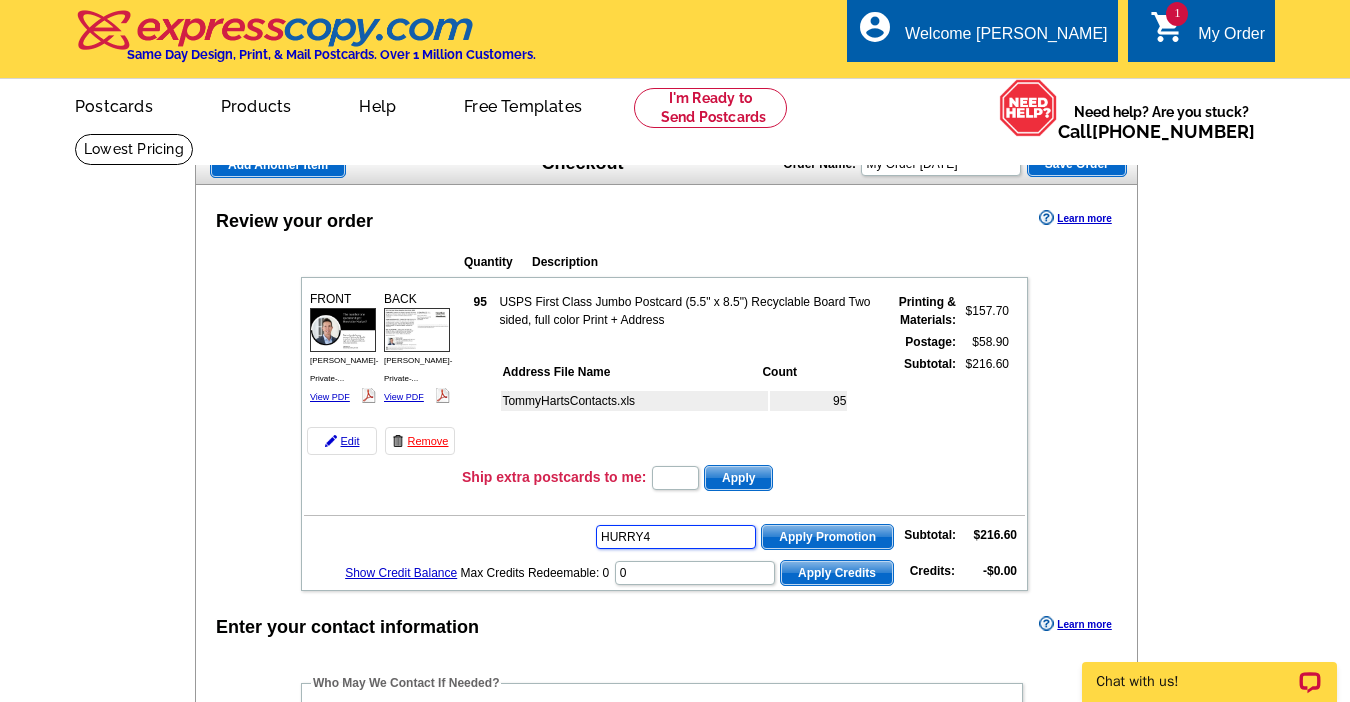 scroll, scrollTop: 0, scrollLeft: 0, axis: both 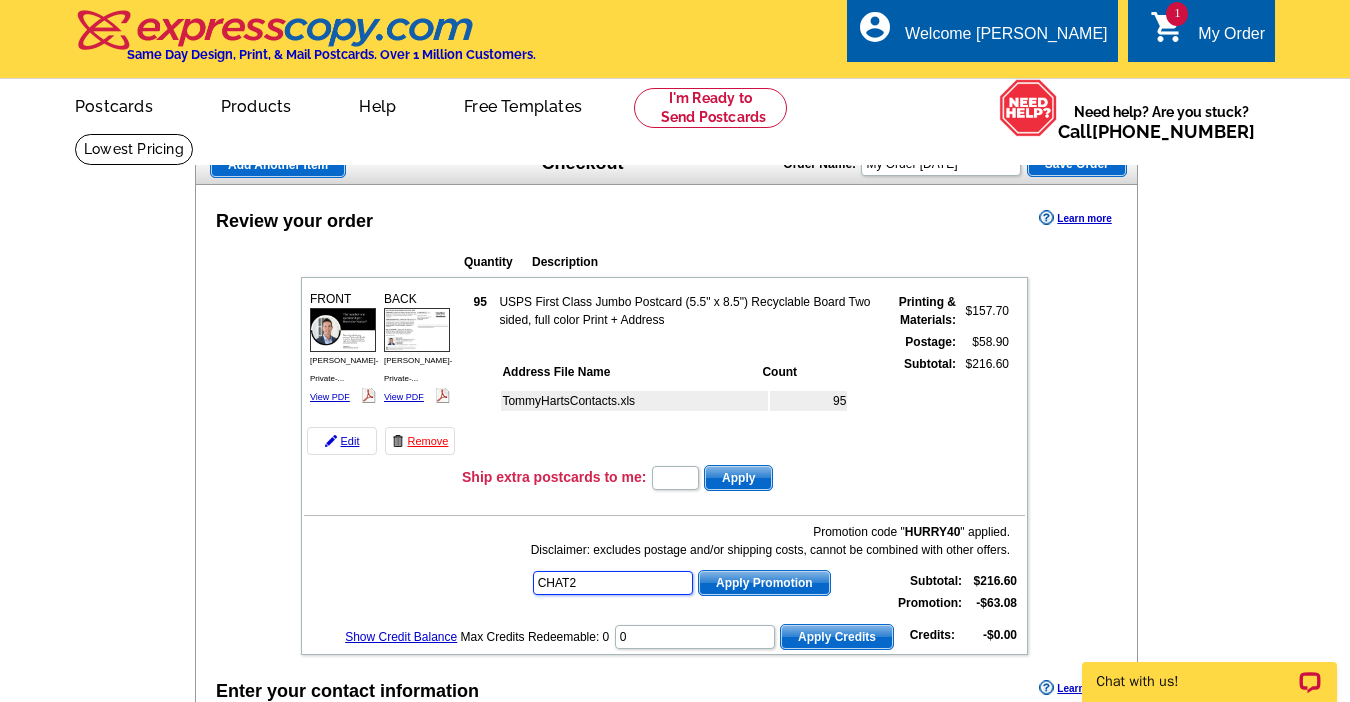 type on "CHAT20" 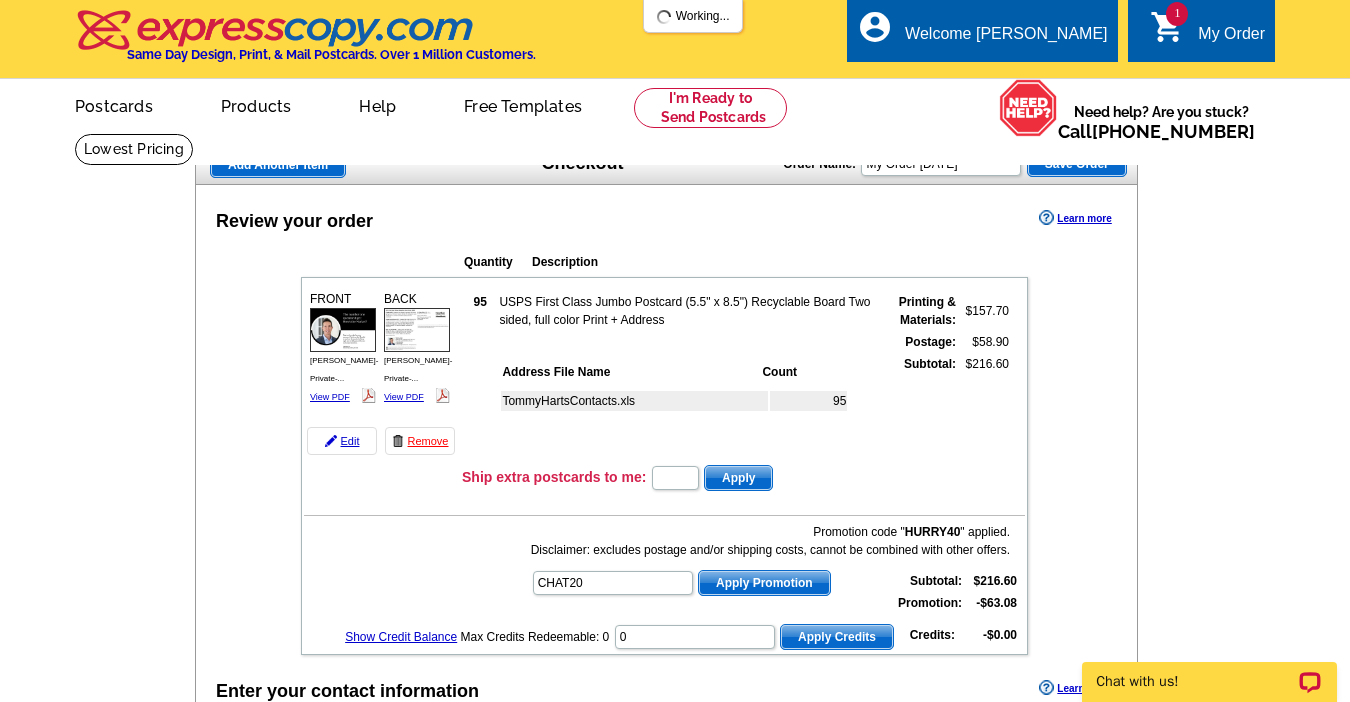click at bounding box center (675, 1900) 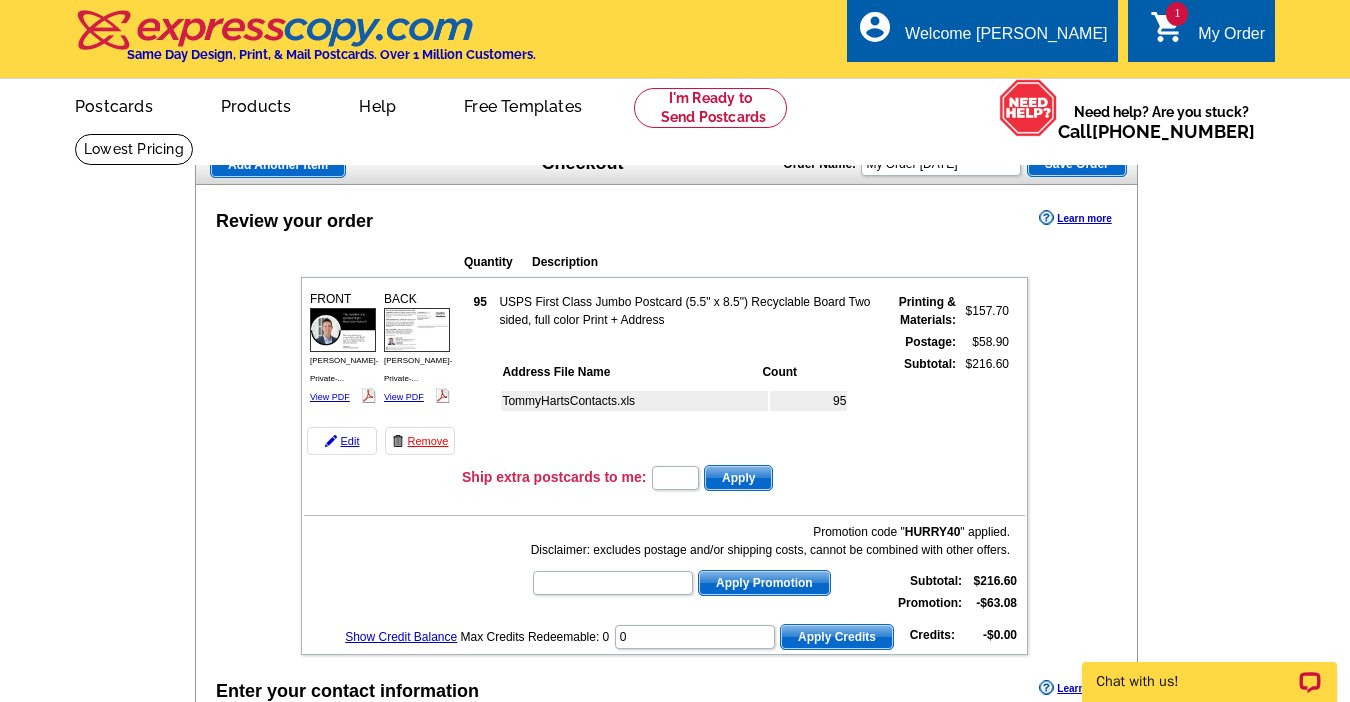 click at bounding box center (675, 1900) 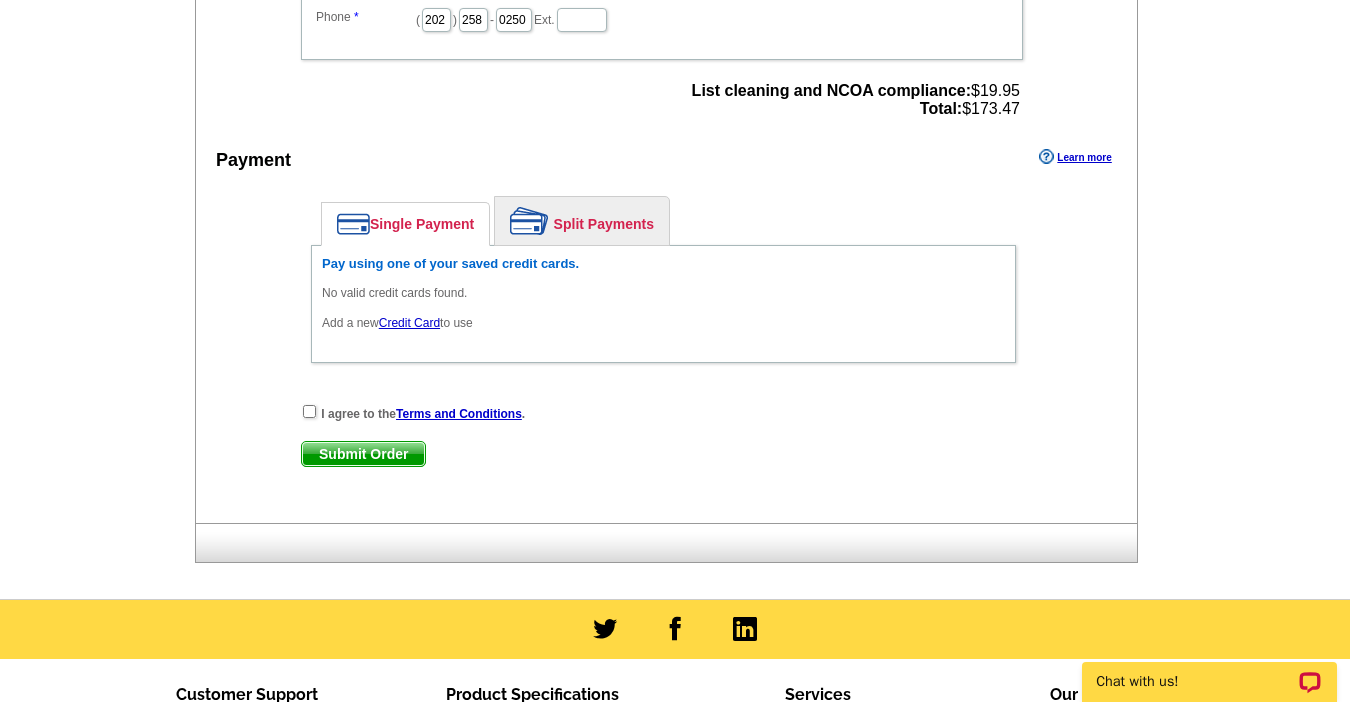 scroll, scrollTop: 875, scrollLeft: 0, axis: vertical 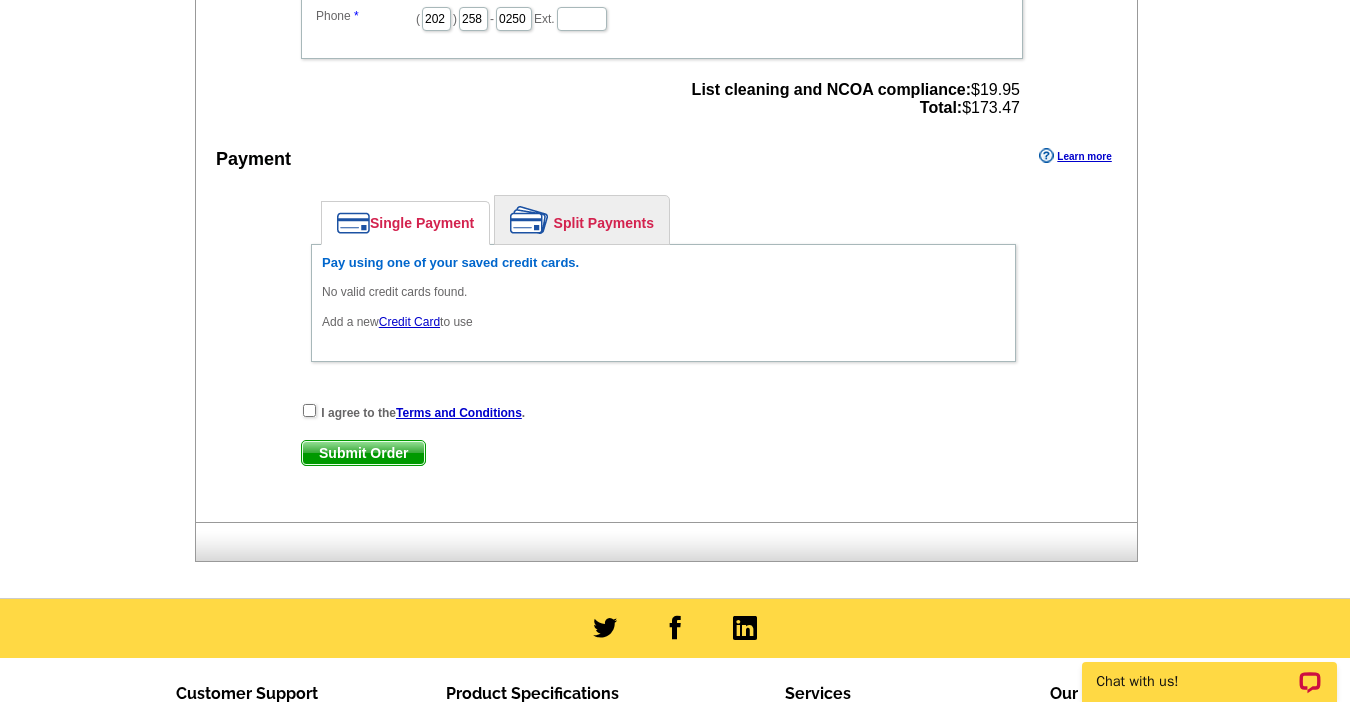 click on "Credit Card" at bounding box center (409, 322) 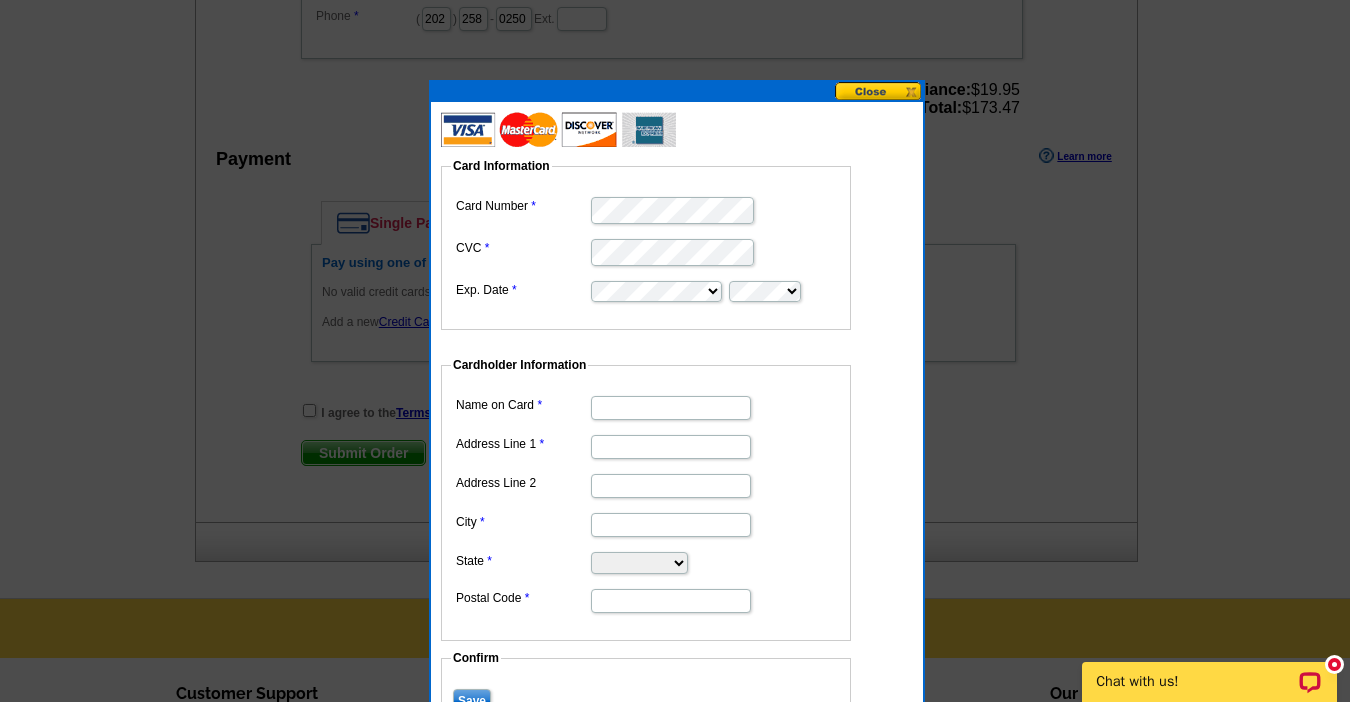 type on "Thomas Hart" 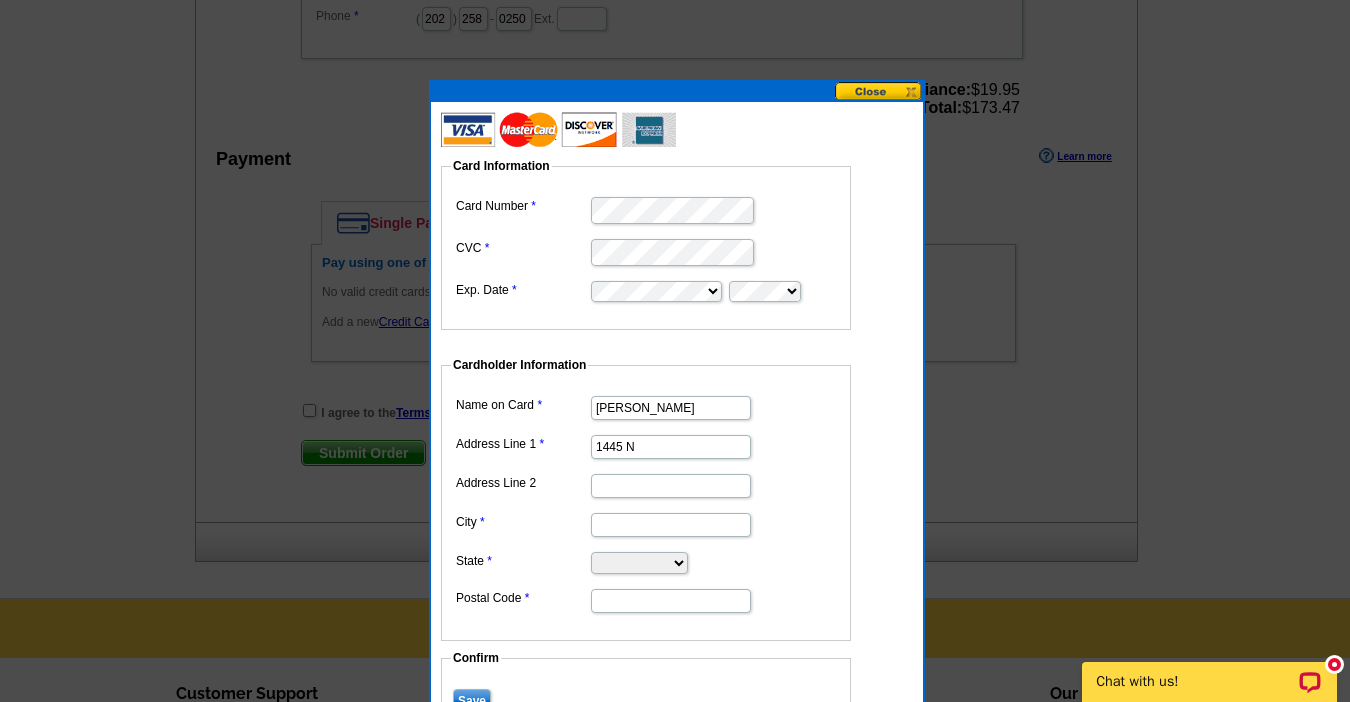 type on "1445 N" 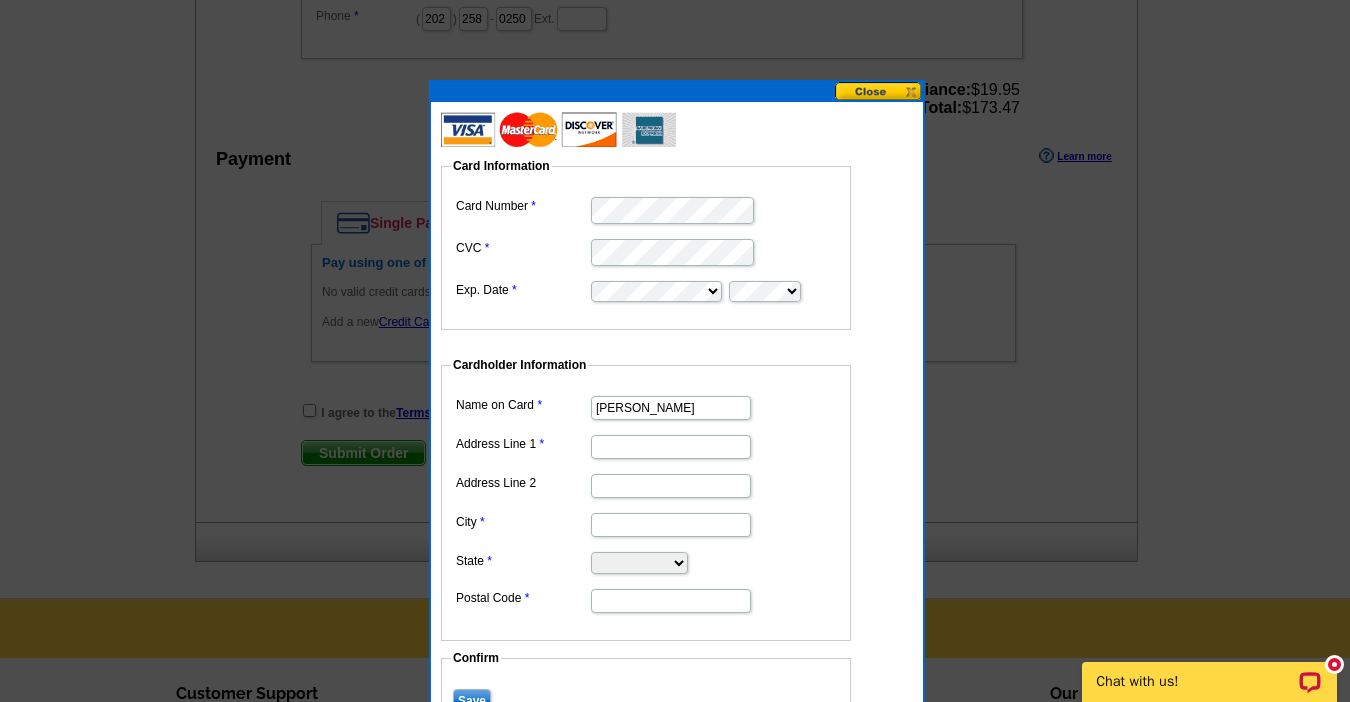 type on "1445 N Street, NW #306" 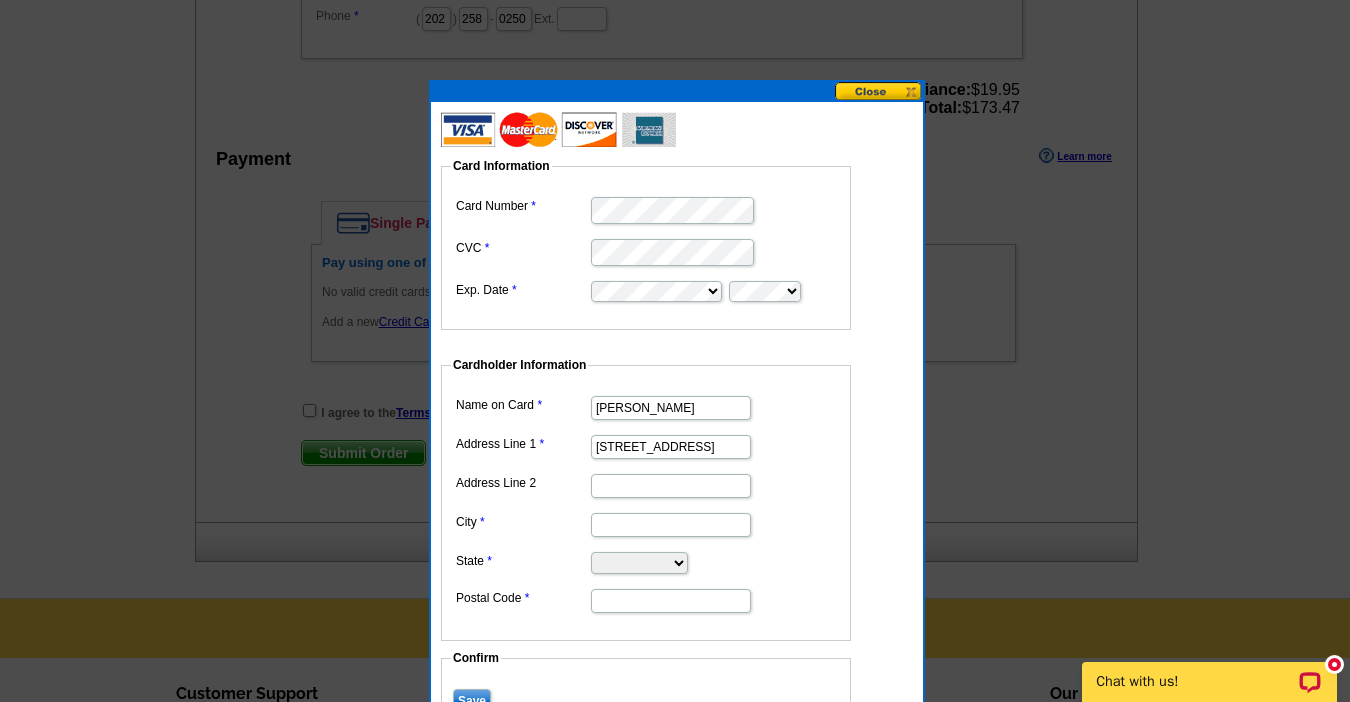 type on "Washington" 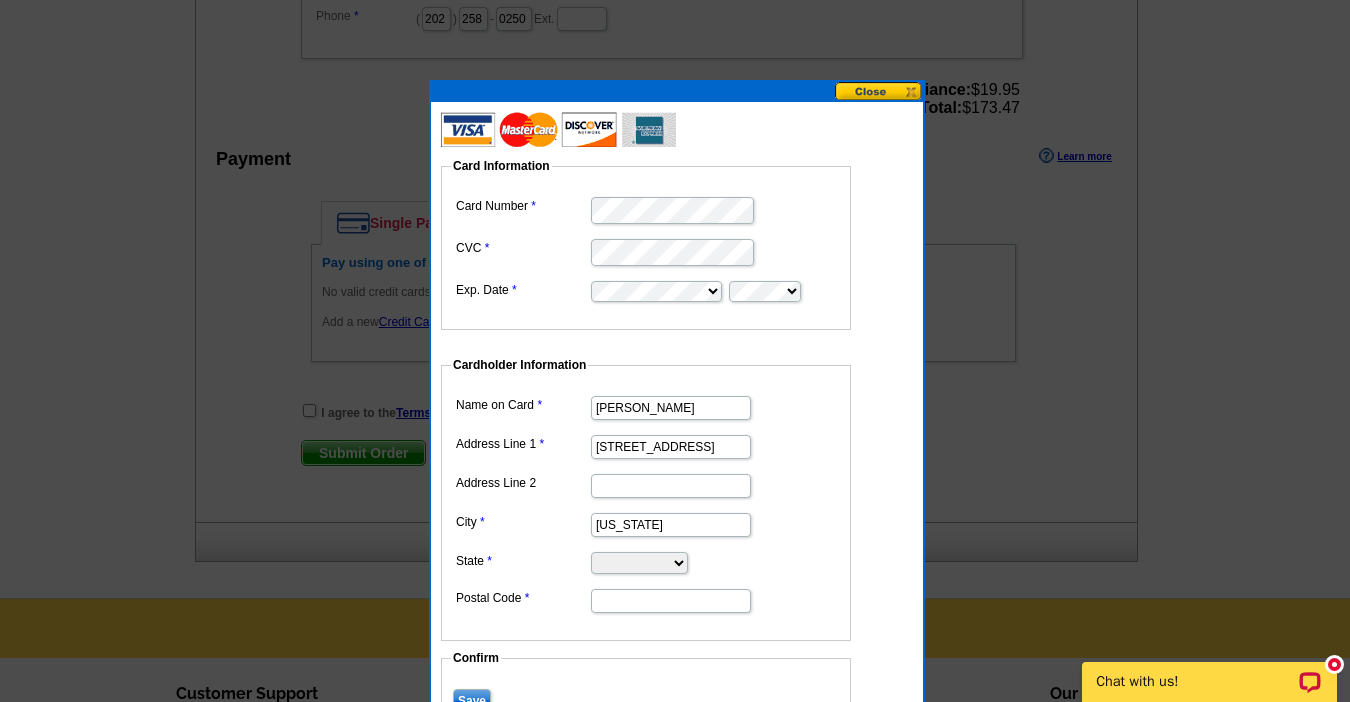 select on "DC" 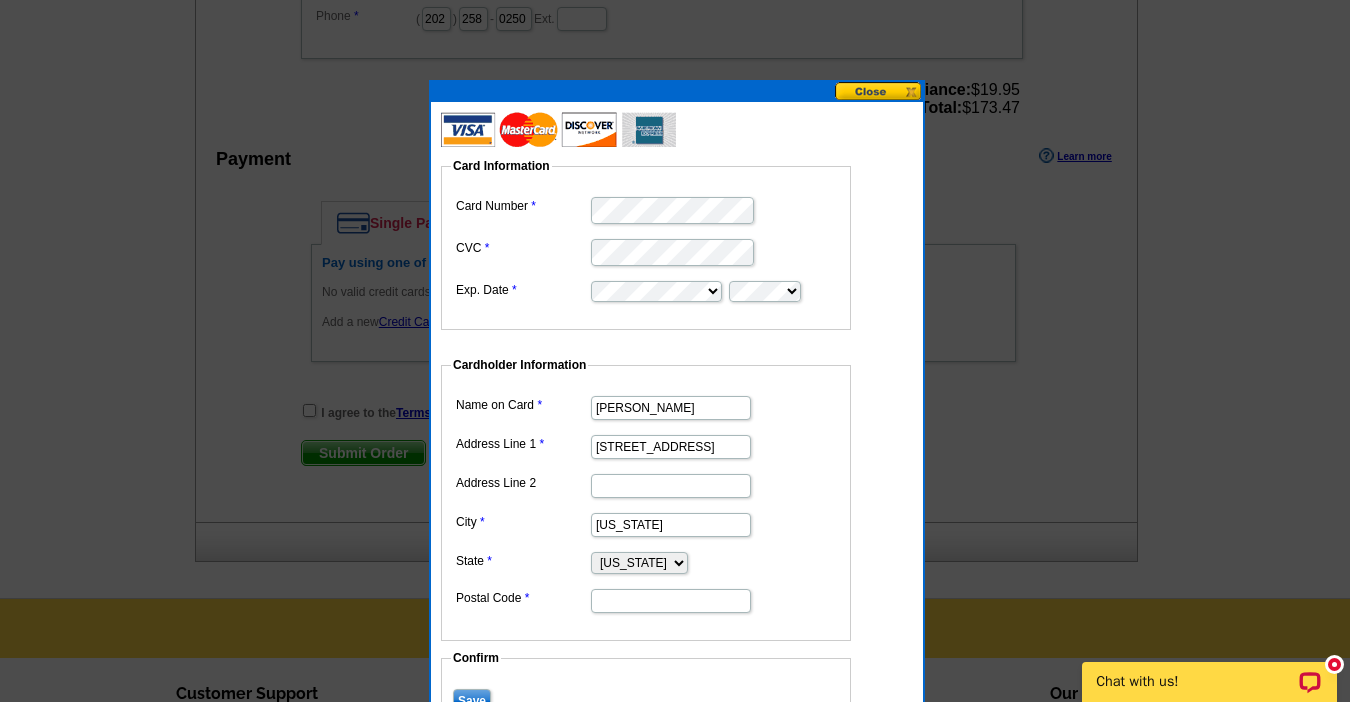 type on "20005" 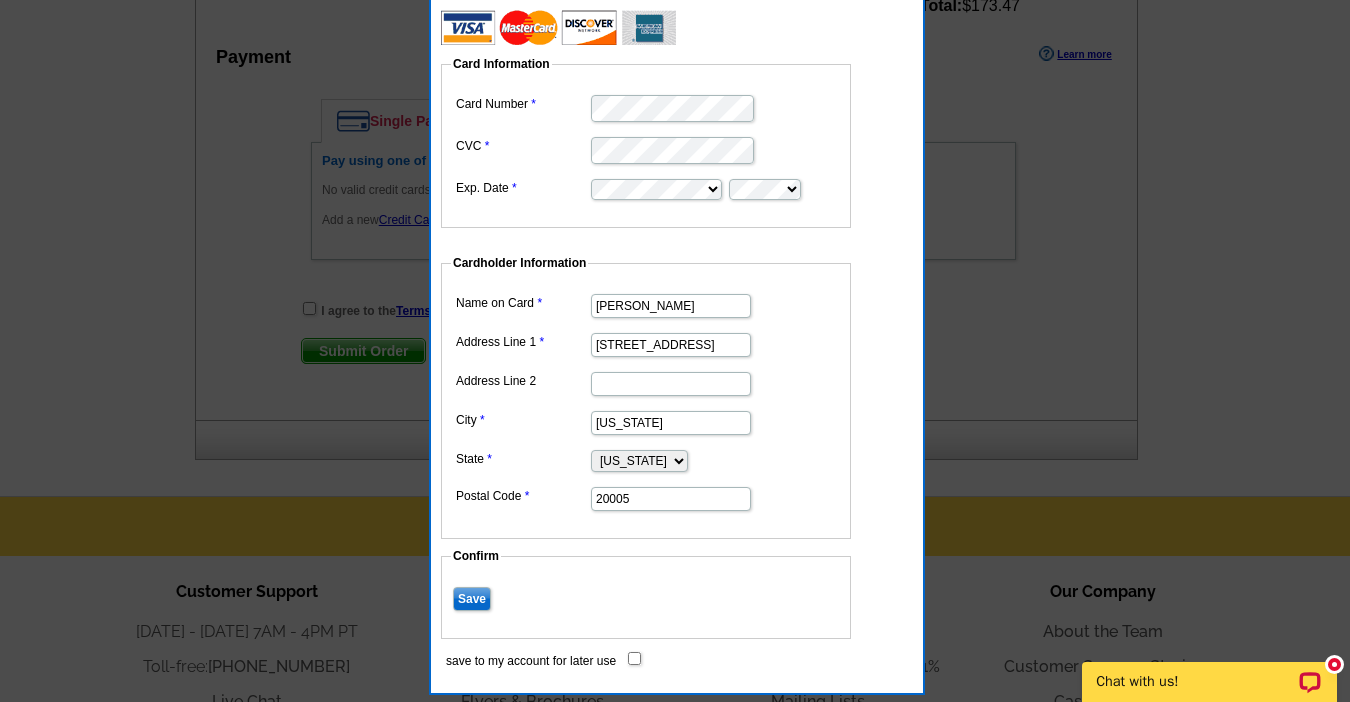 scroll, scrollTop: 1011, scrollLeft: 0, axis: vertical 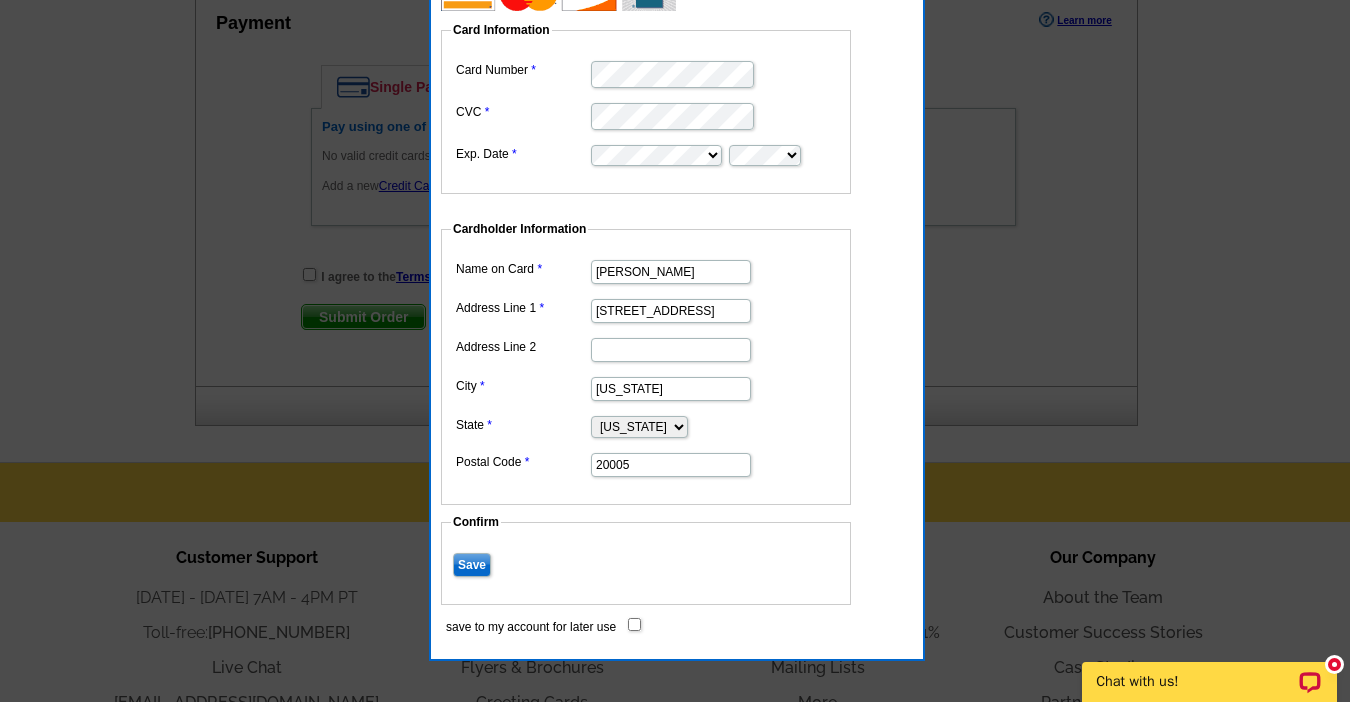 click on "Save" at bounding box center [472, 565] 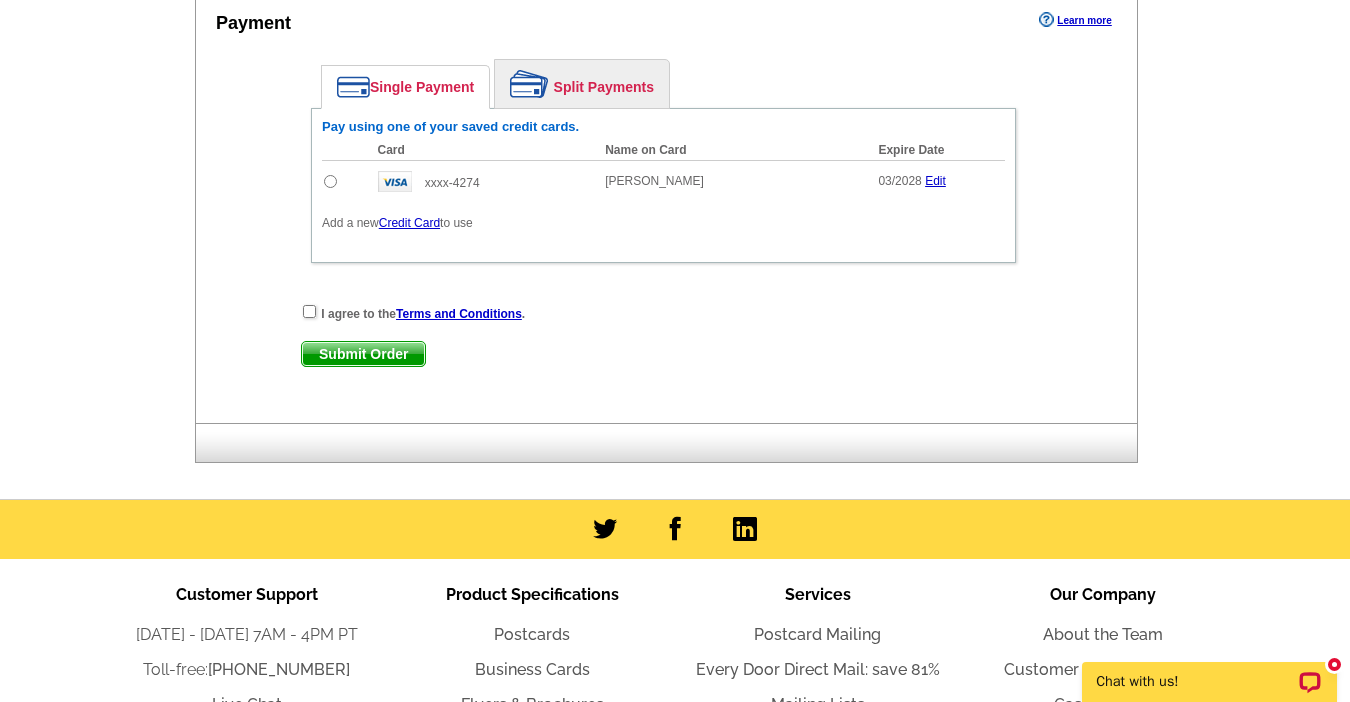 click on "Single Payment
Split Payments
Pay using one of your saved credit cards.
Card
Name on Card
Expire Date
Amount to Pay
Add
xxxx-4274
Thomas Hart
03/2028
Edit
$" at bounding box center (663, 166) 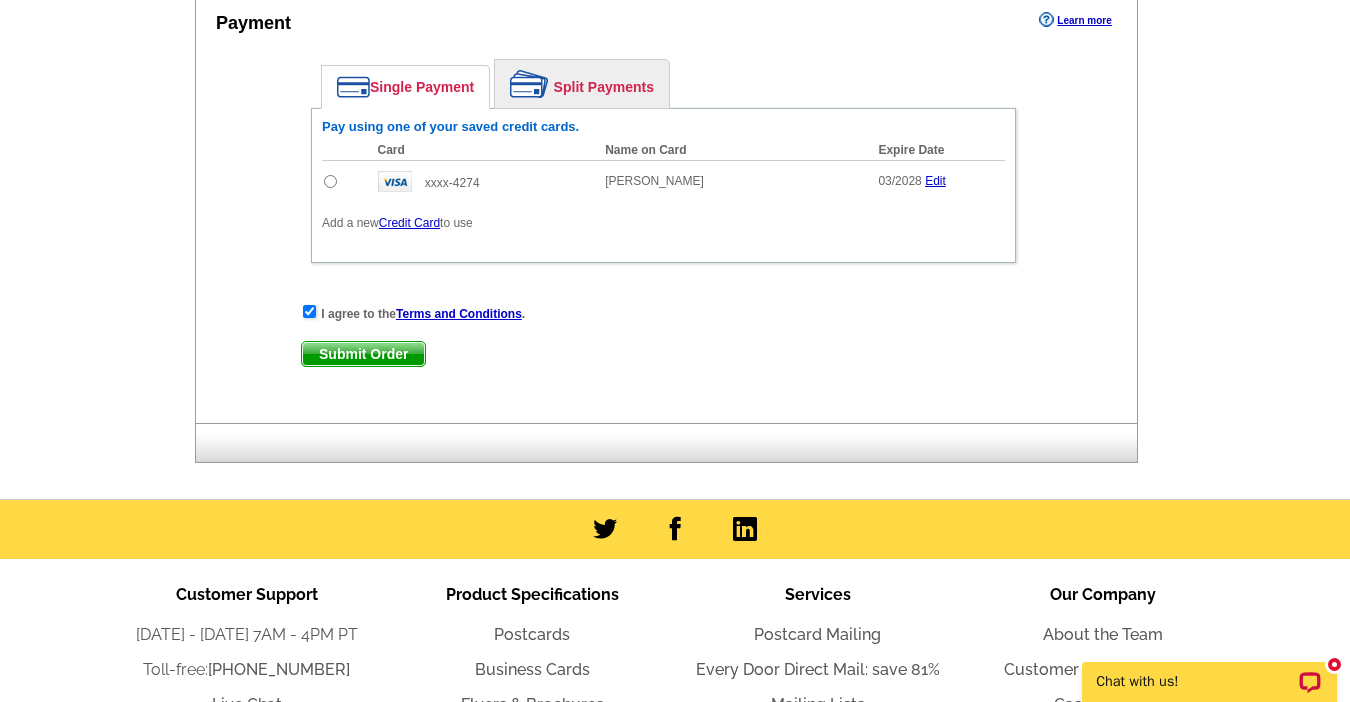 click at bounding box center (309, 311) 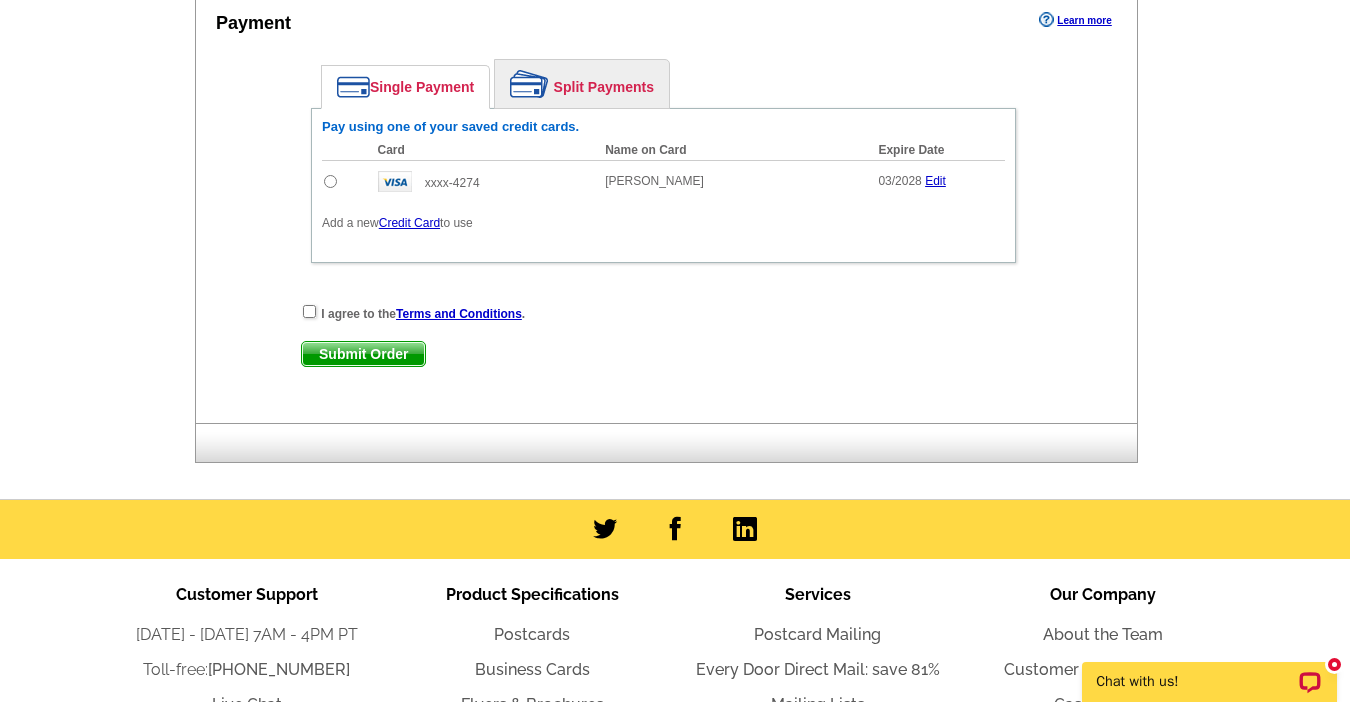 click at bounding box center (330, 181) 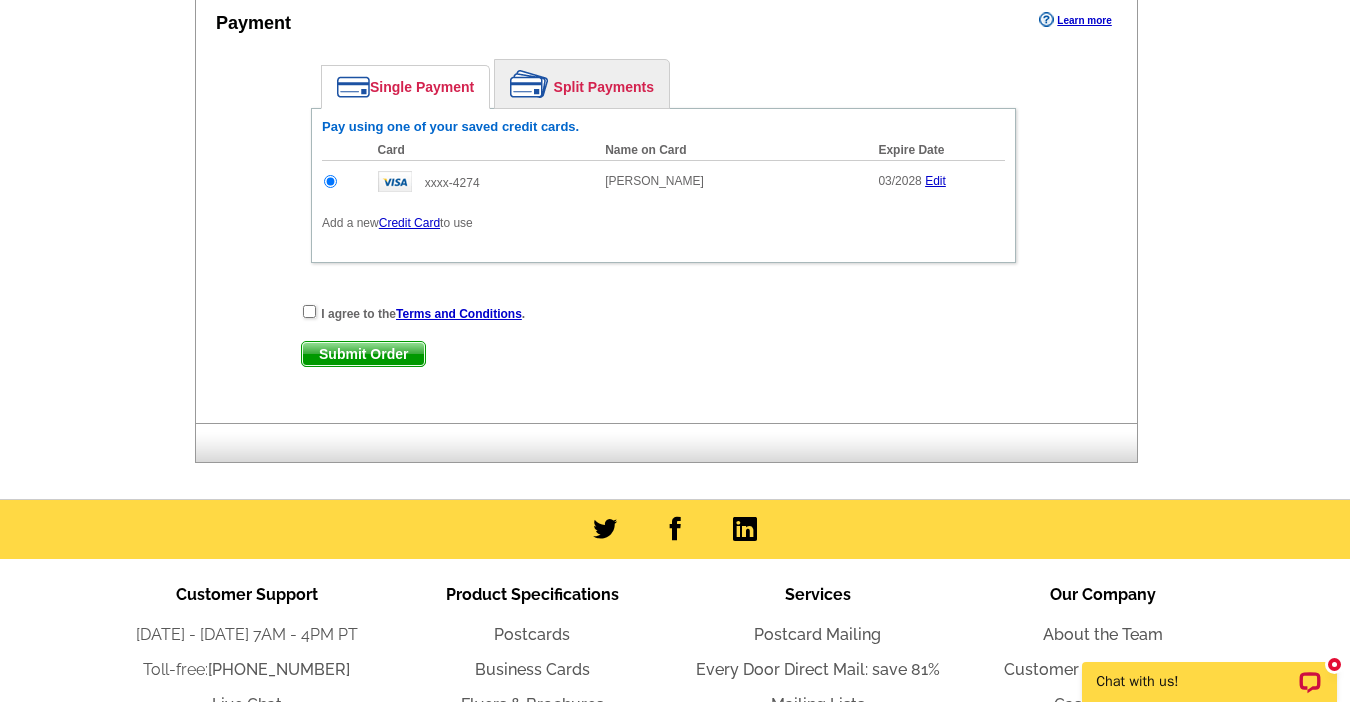 click at bounding box center [309, 311] 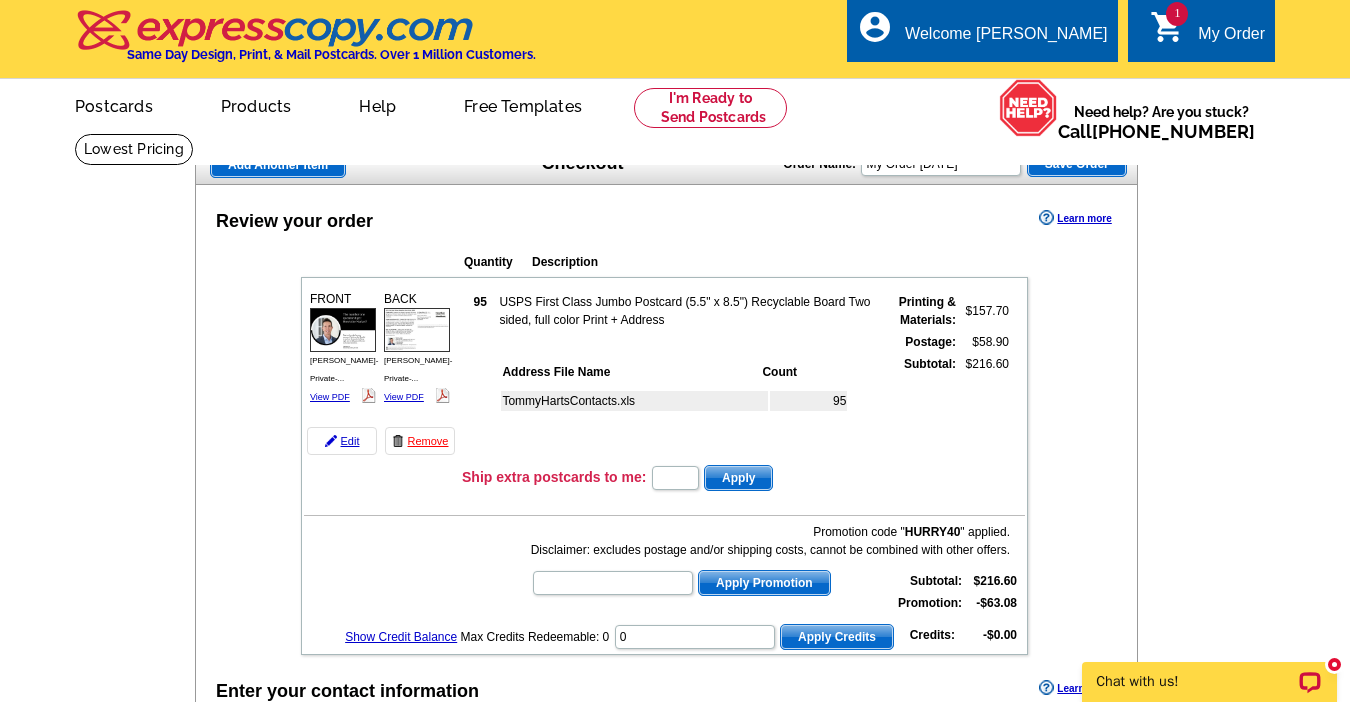 scroll, scrollTop: 0, scrollLeft: 0, axis: both 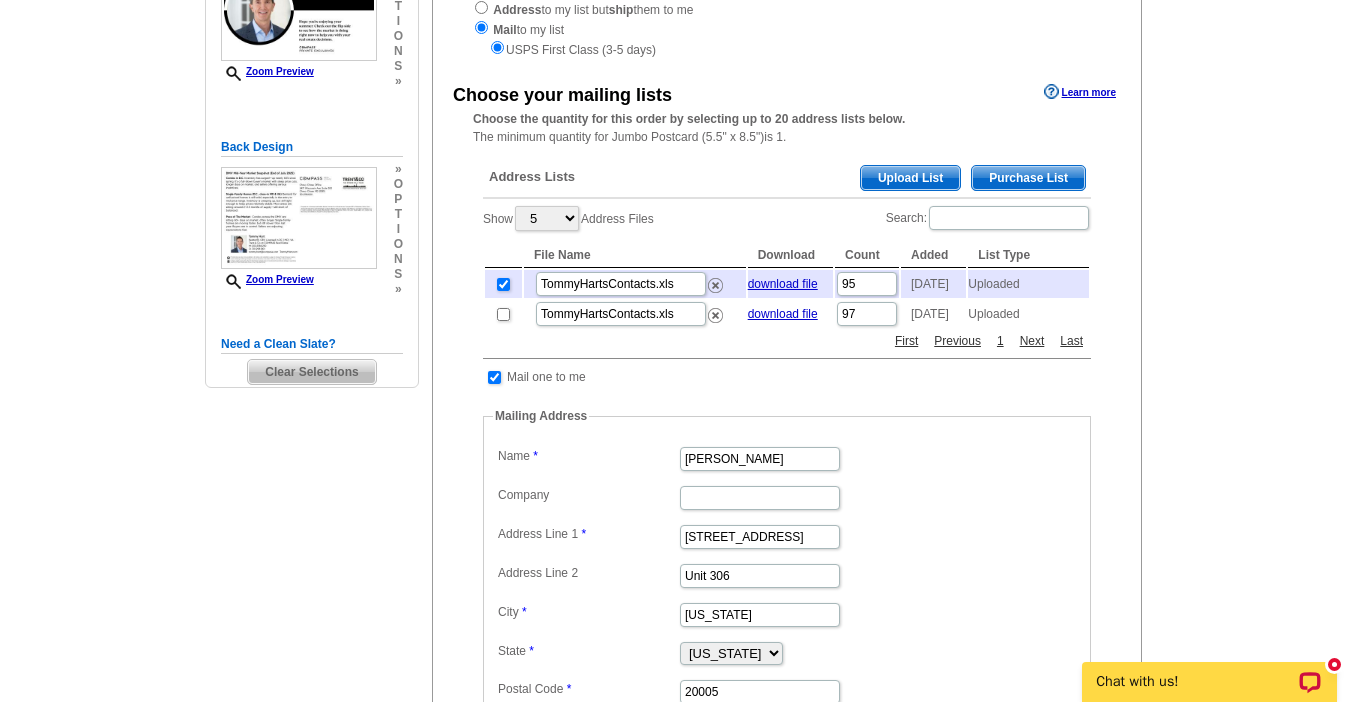 click on "Upload List" at bounding box center (910, 178) 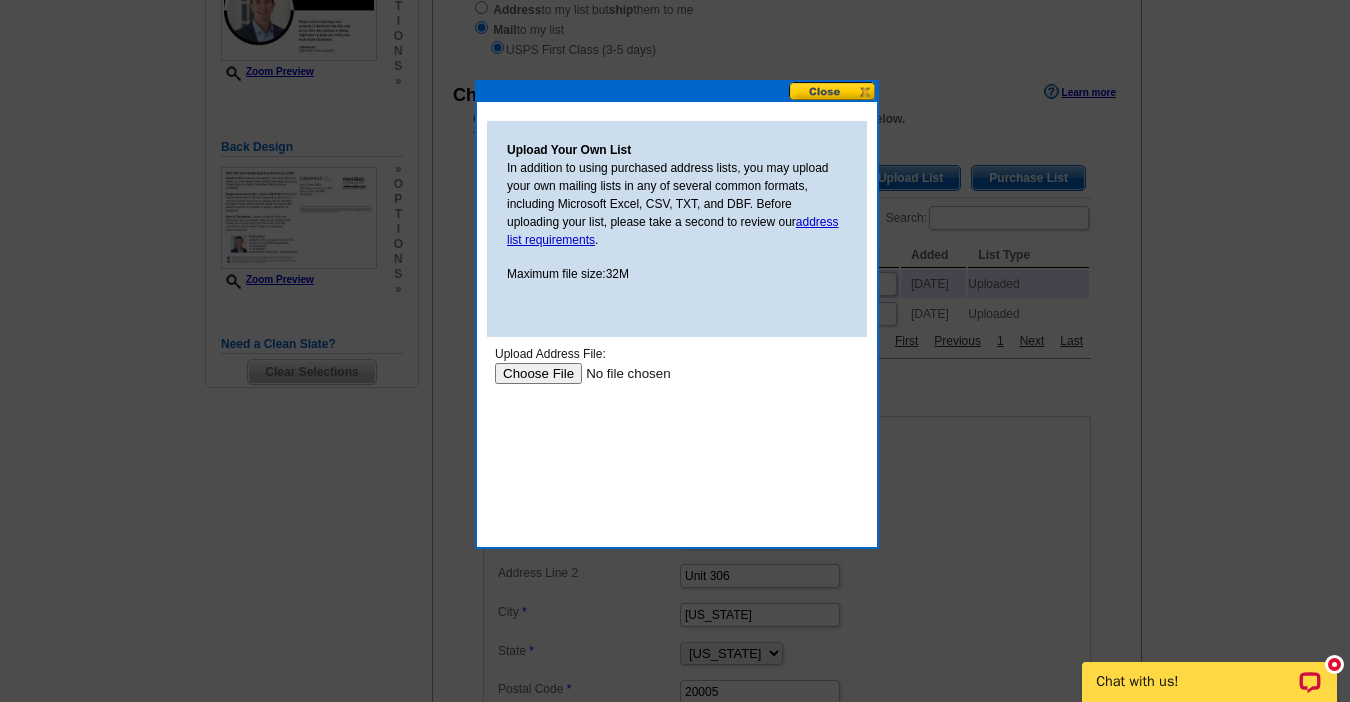 scroll, scrollTop: 0, scrollLeft: 0, axis: both 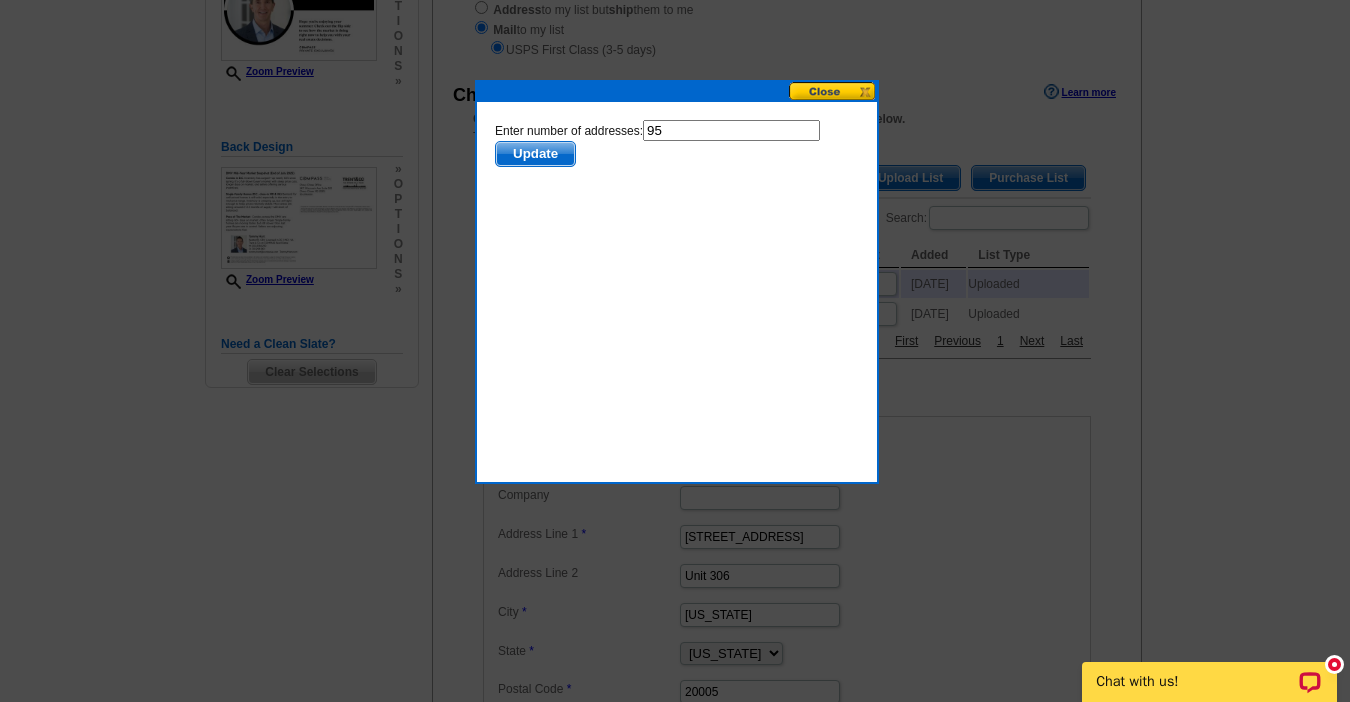 click on "95" at bounding box center (731, 130) 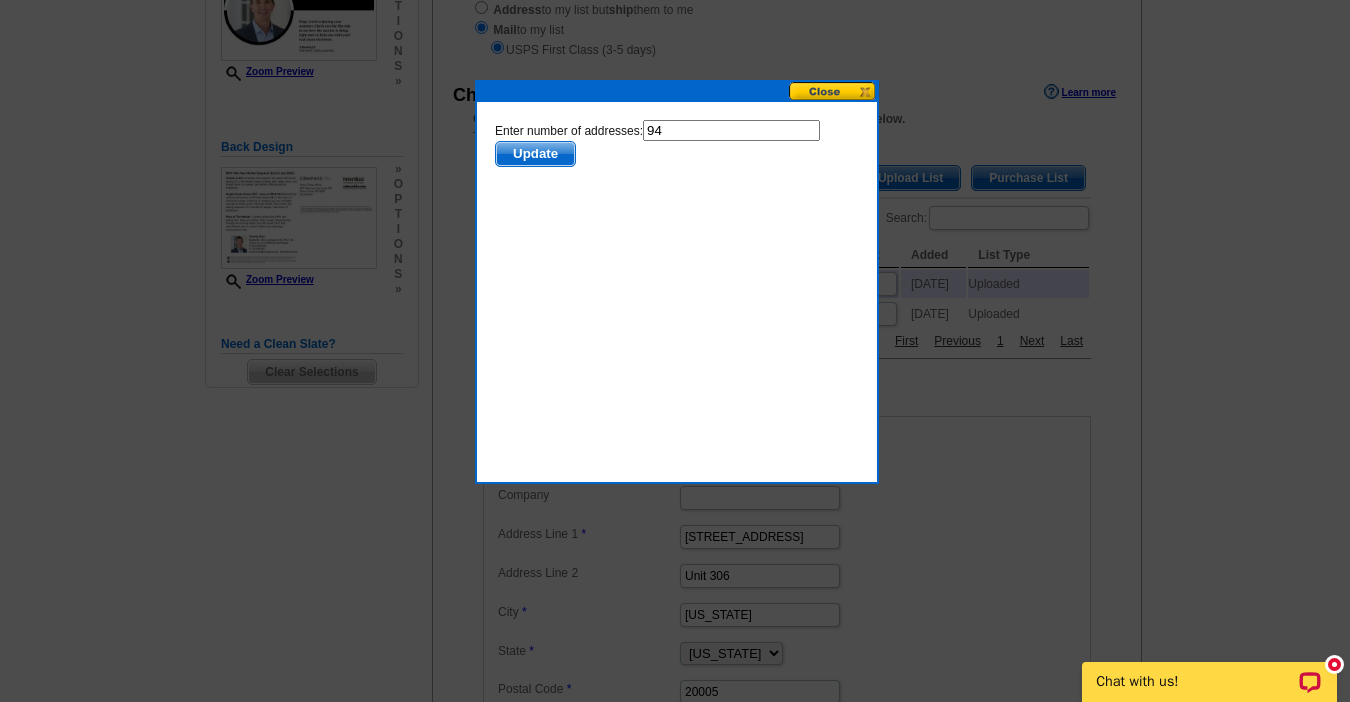 type on "94" 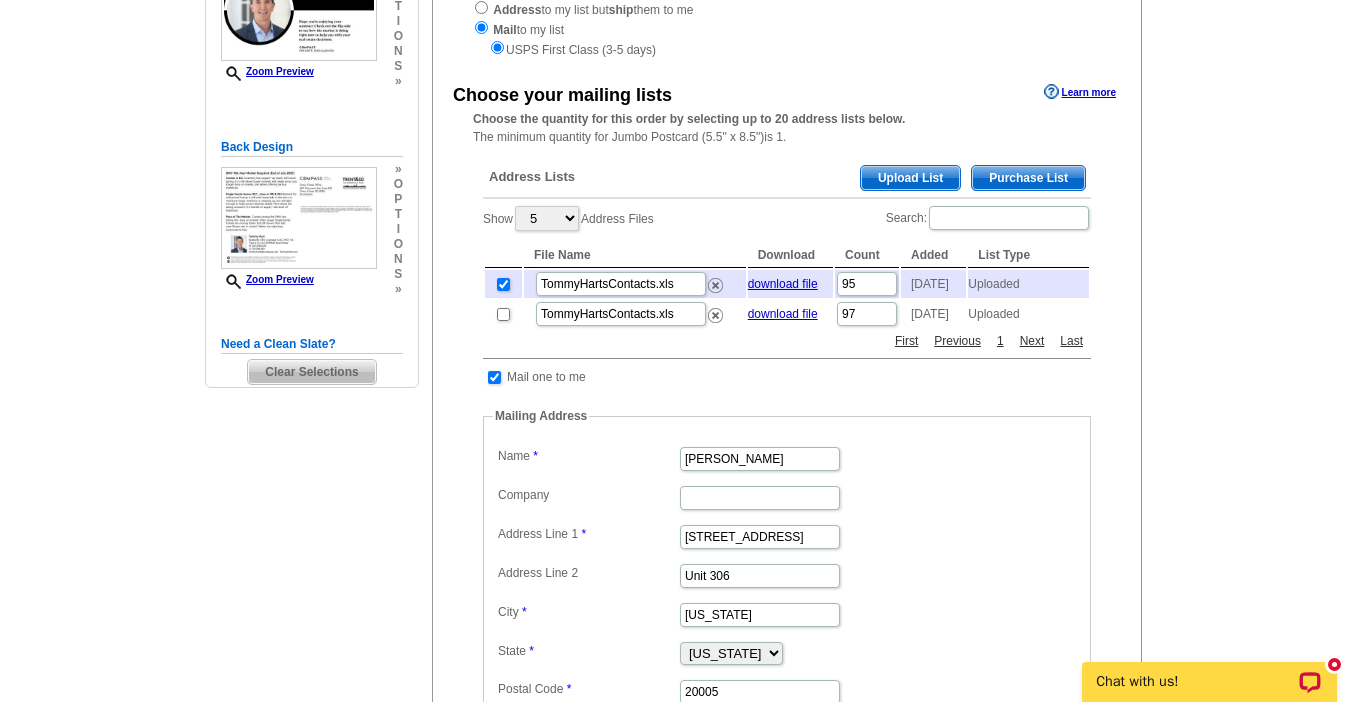click on "Upload List" at bounding box center [910, 178] 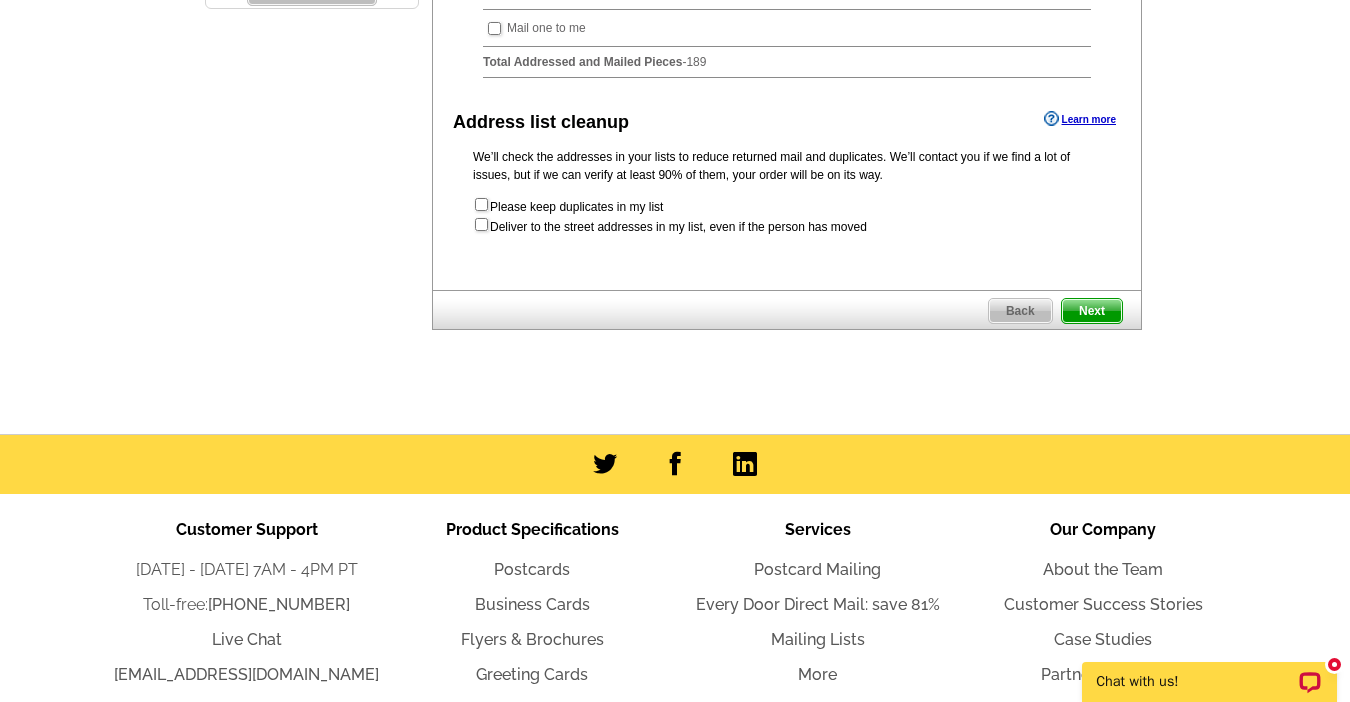 scroll, scrollTop: 717, scrollLeft: 0, axis: vertical 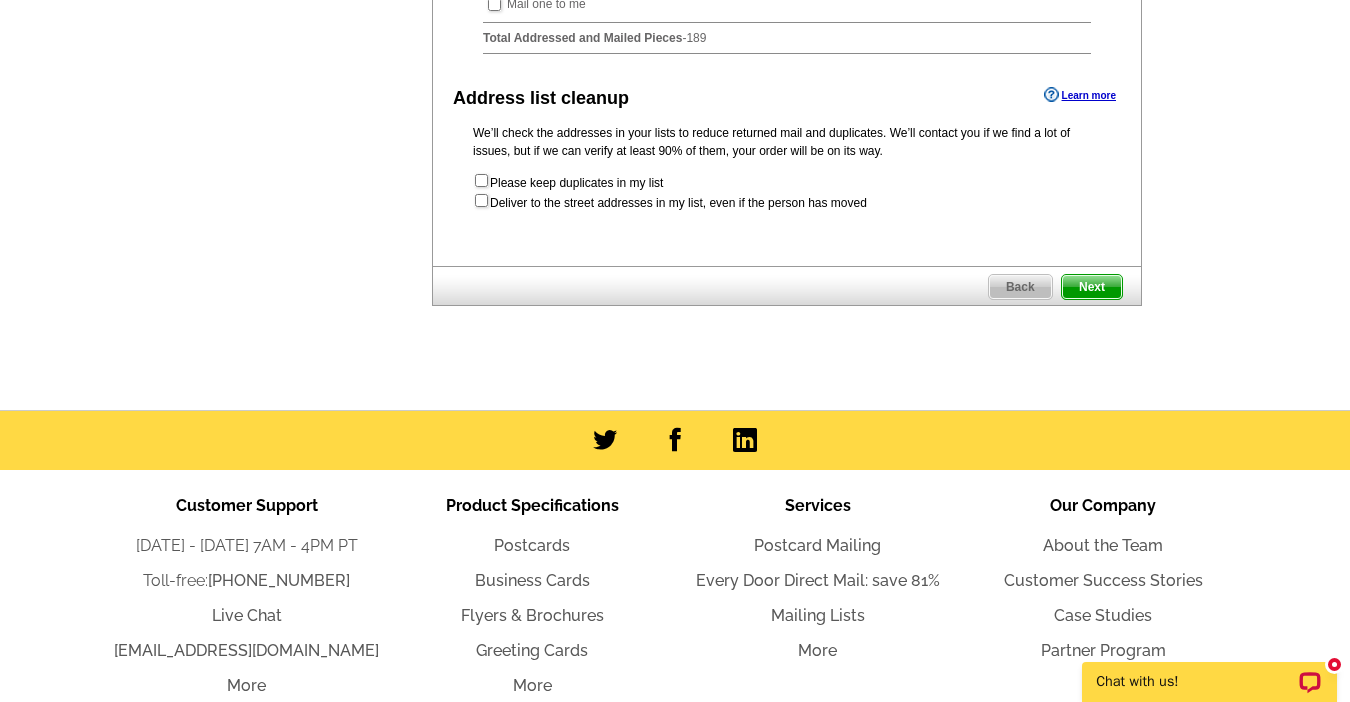 click on "Next" at bounding box center (1092, 287) 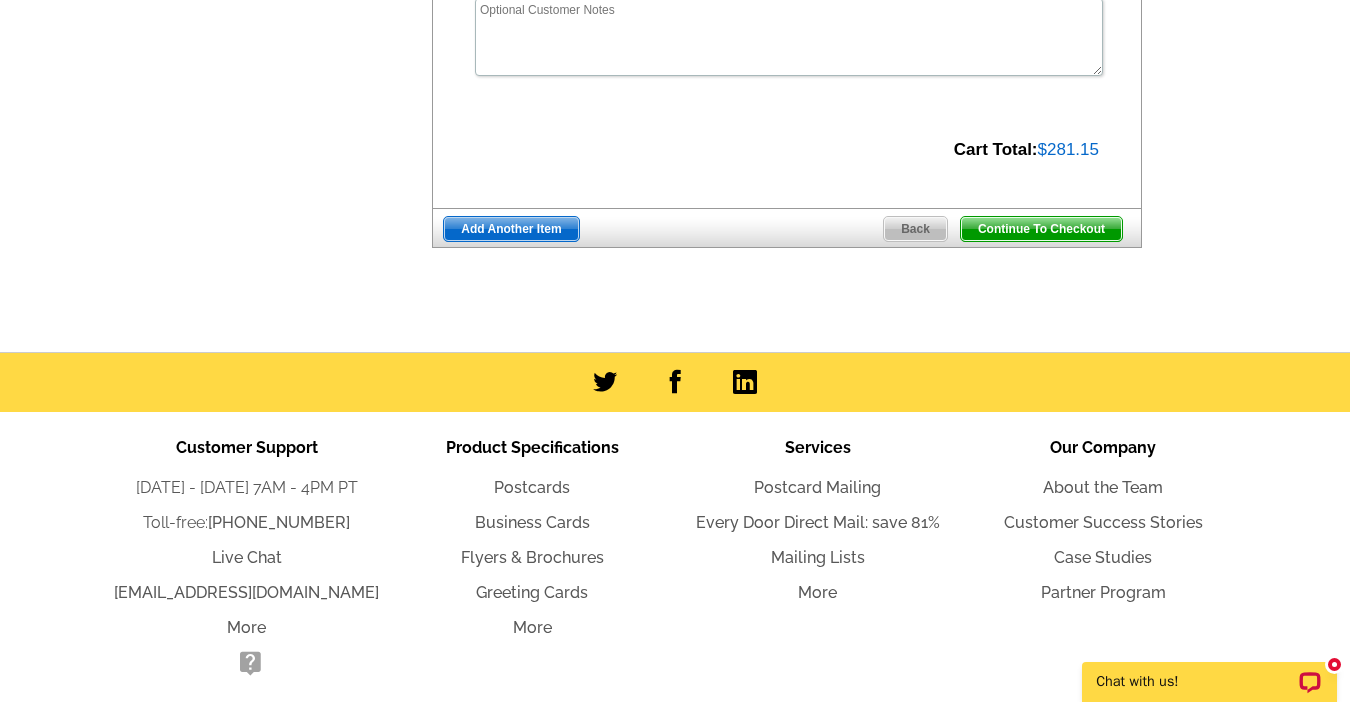 scroll, scrollTop: 900, scrollLeft: 0, axis: vertical 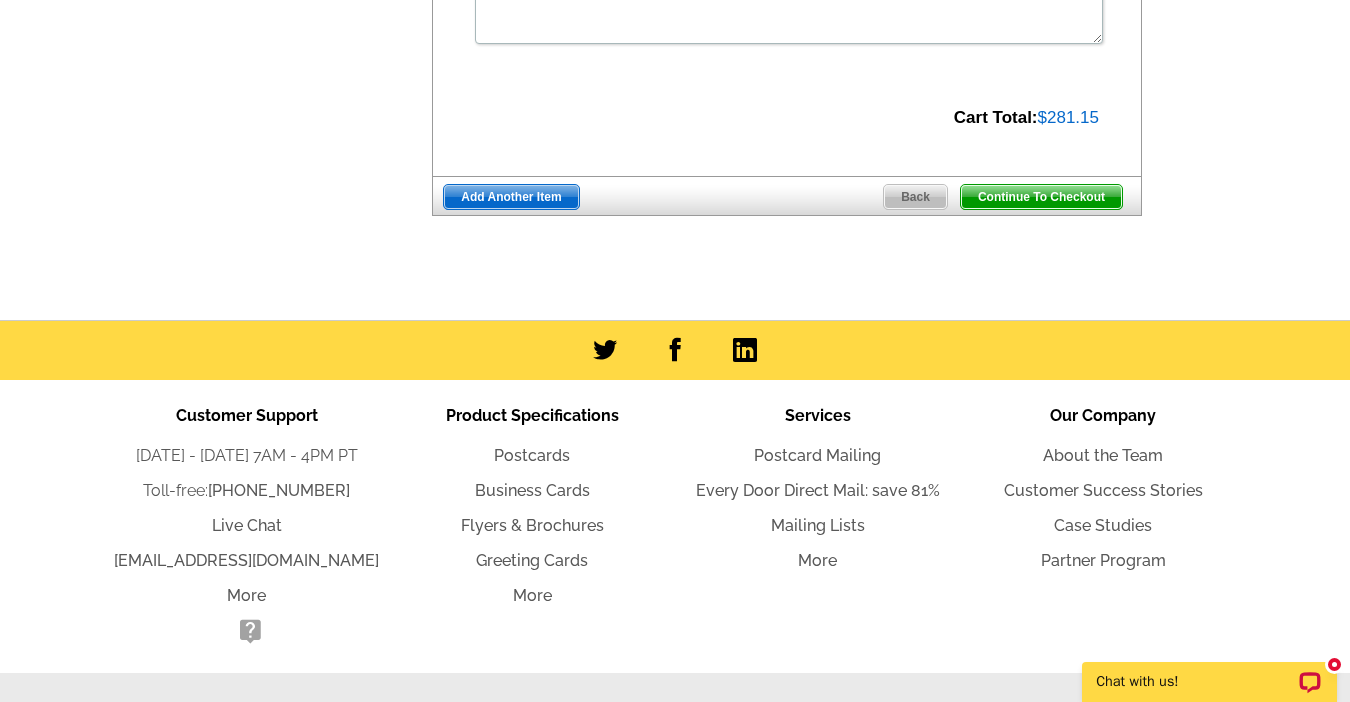 click on "Continue To Checkout" at bounding box center [1041, 197] 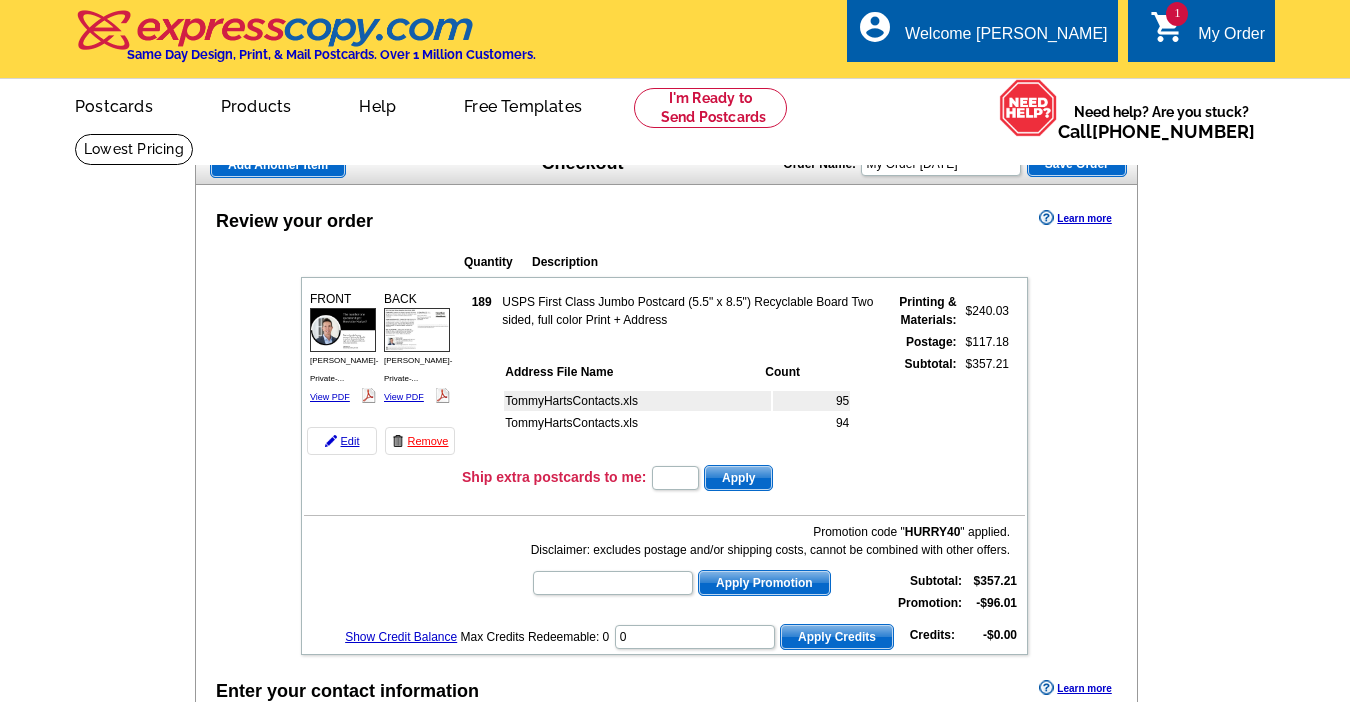 scroll, scrollTop: 0, scrollLeft: 0, axis: both 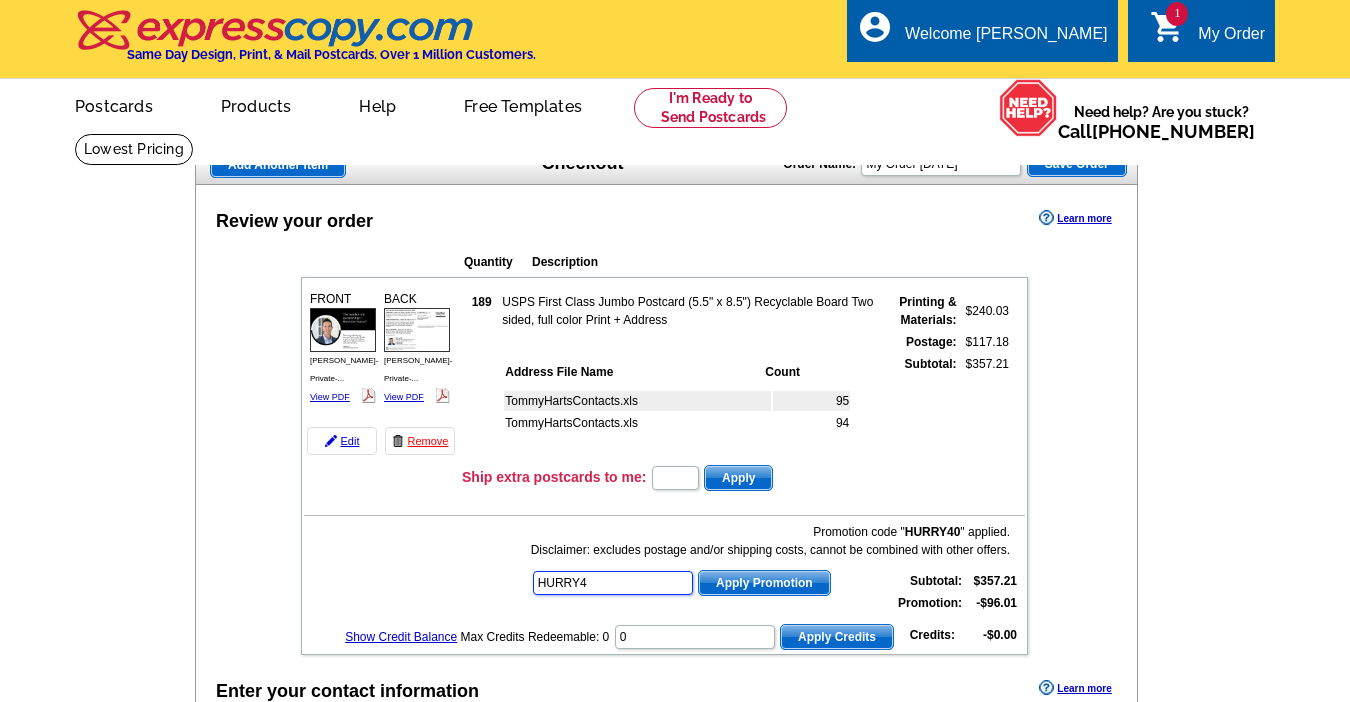 type on "HURRY40" 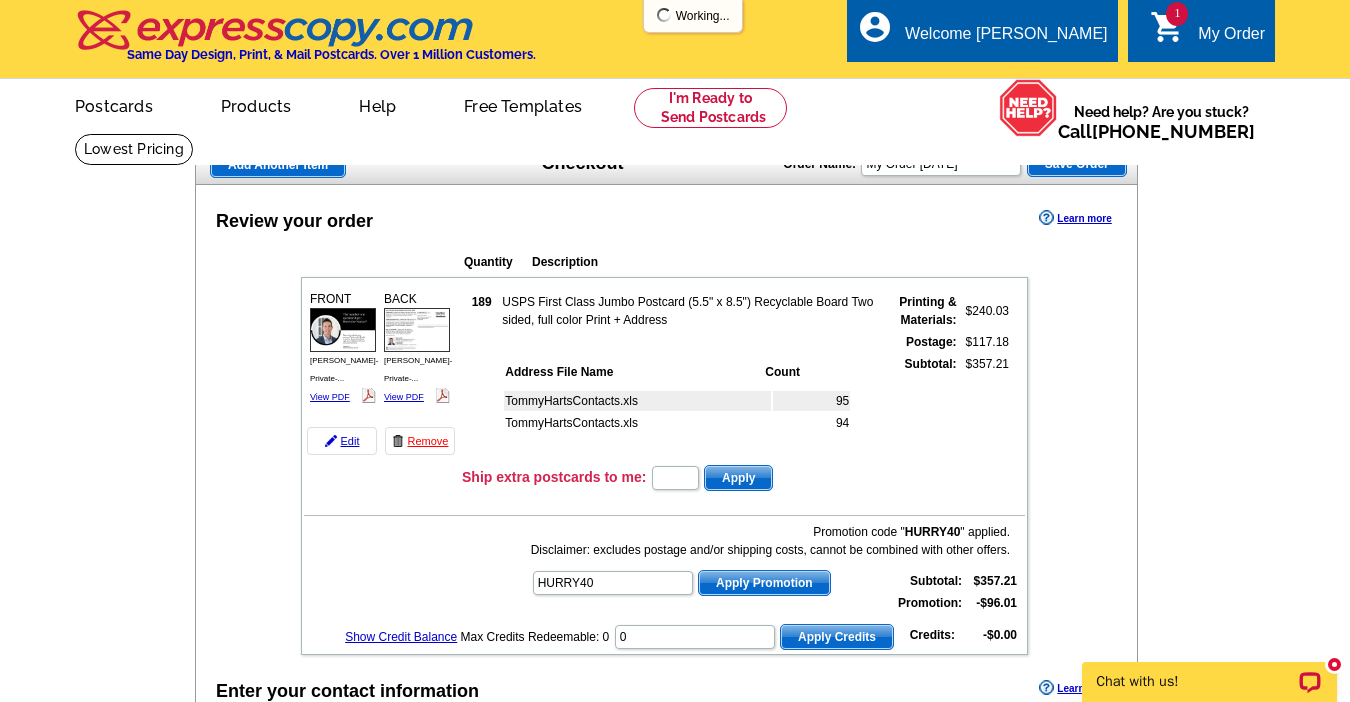 scroll, scrollTop: 0, scrollLeft: 0, axis: both 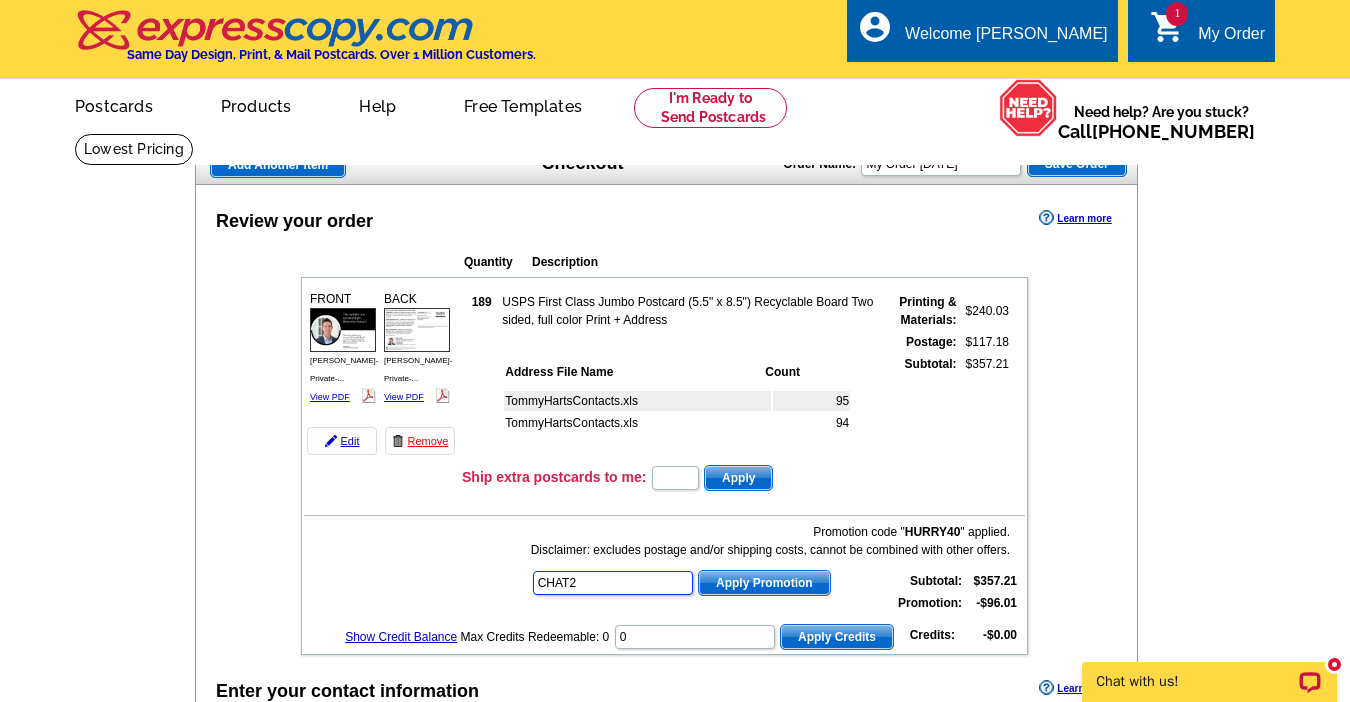 type on "CHAT20" 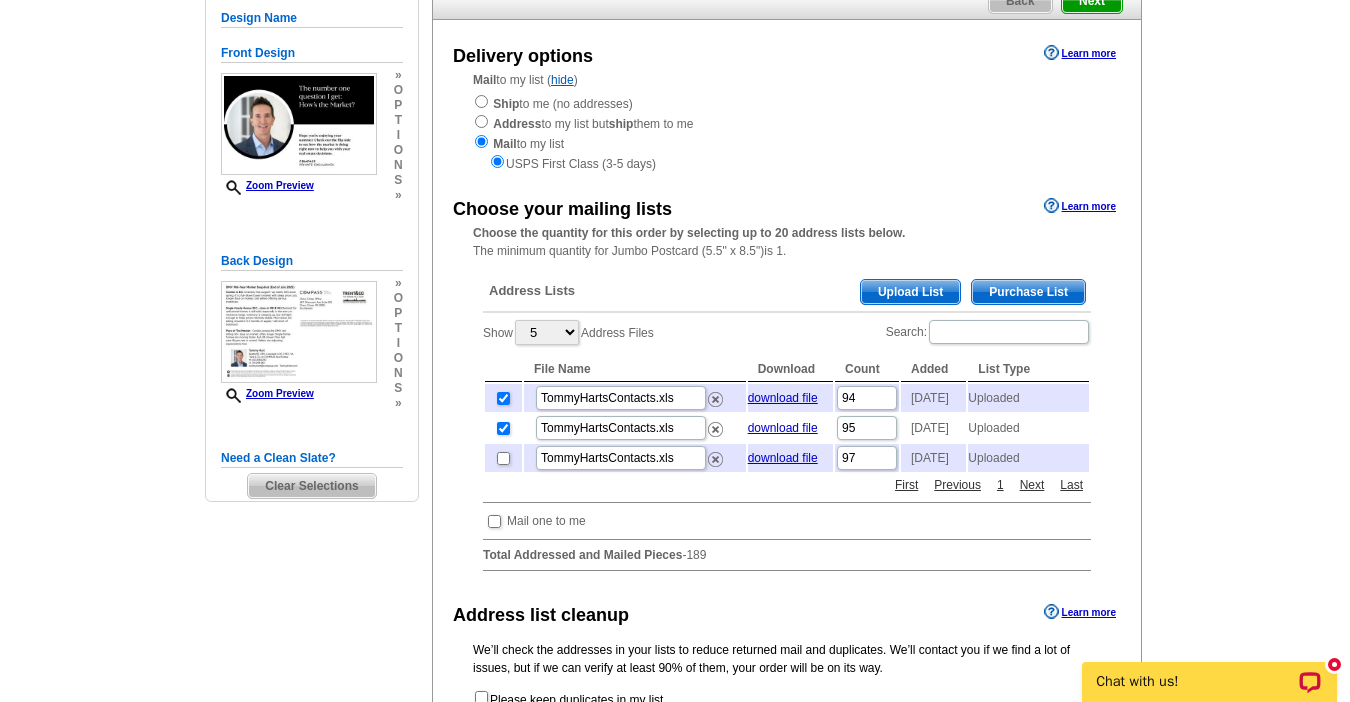 scroll, scrollTop: 0, scrollLeft: 0, axis: both 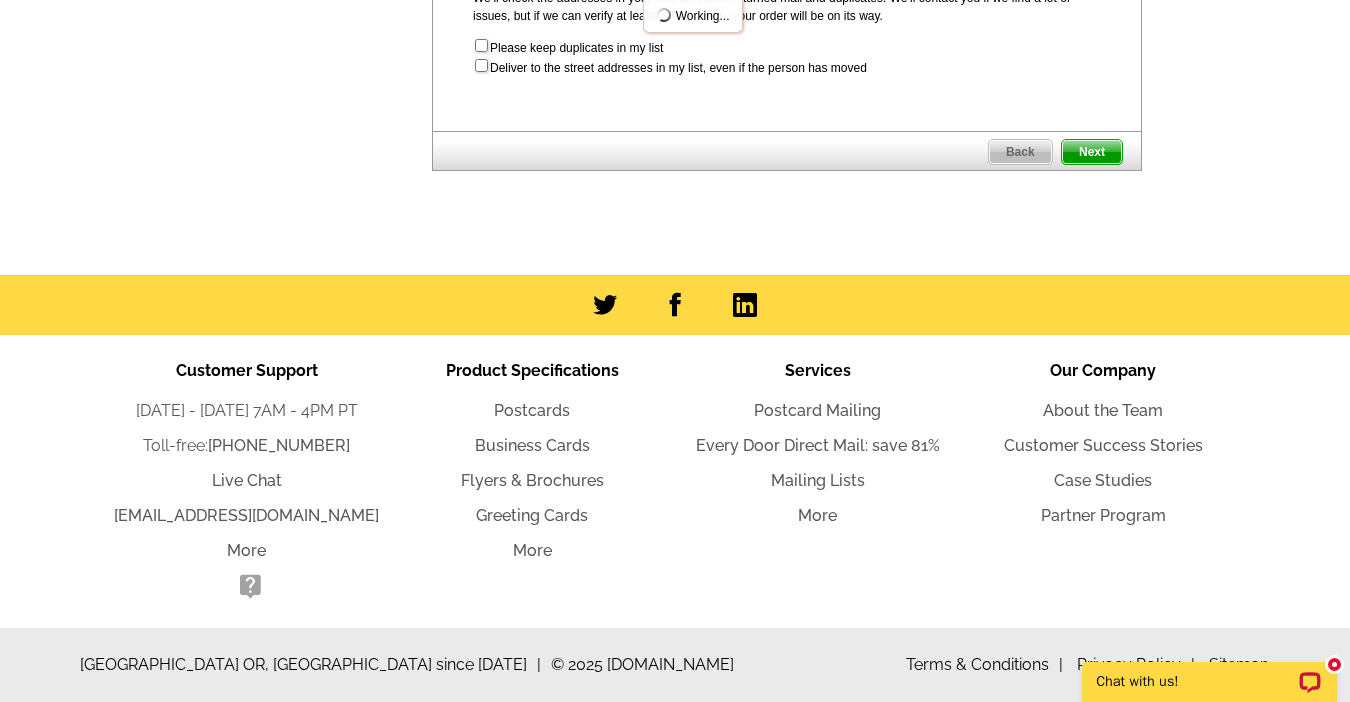 click on "Next" at bounding box center (1092, 152) 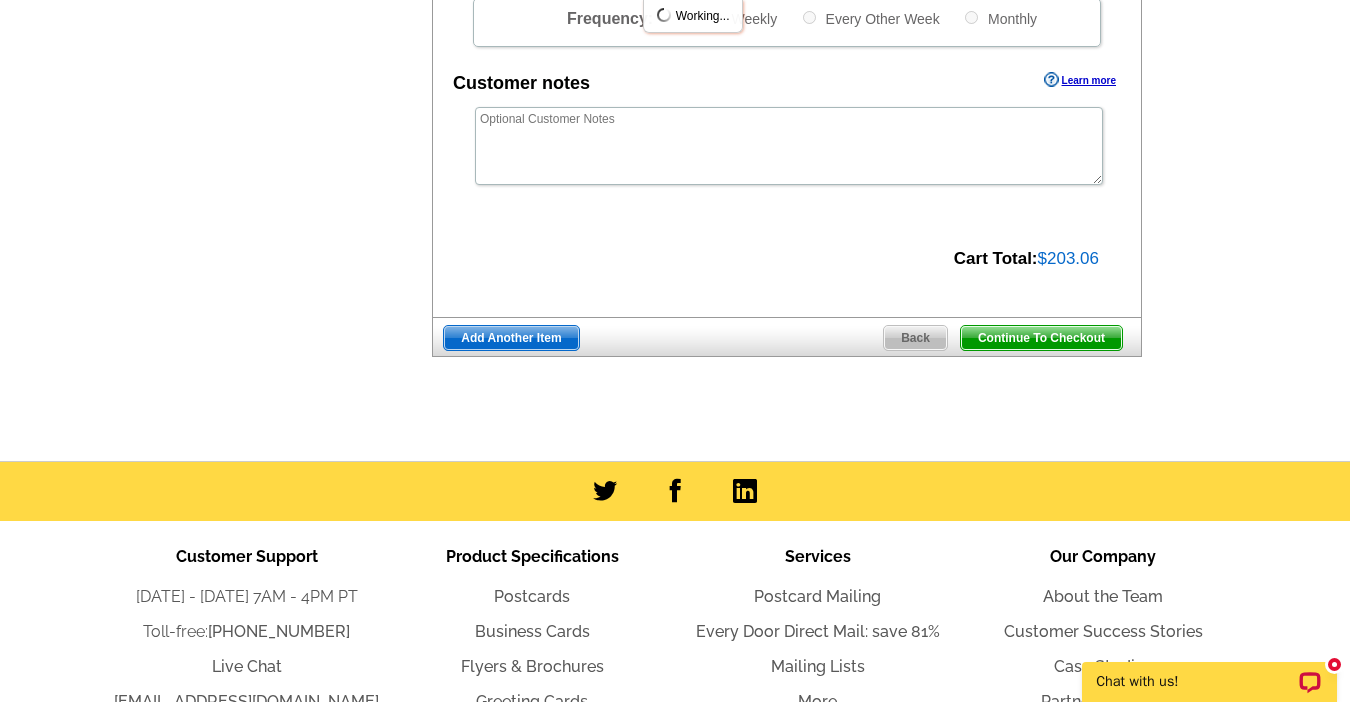 scroll, scrollTop: 770, scrollLeft: 0, axis: vertical 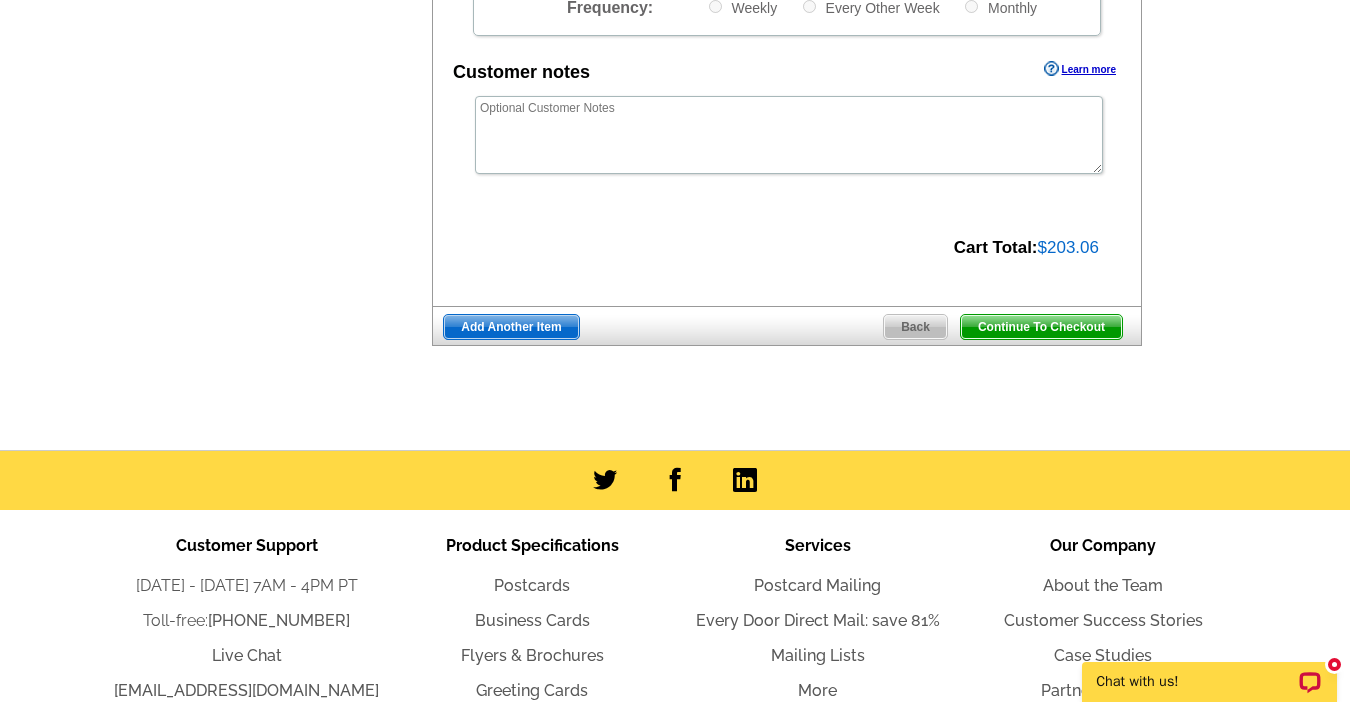 click on "Continue To Checkout" at bounding box center [1041, 327] 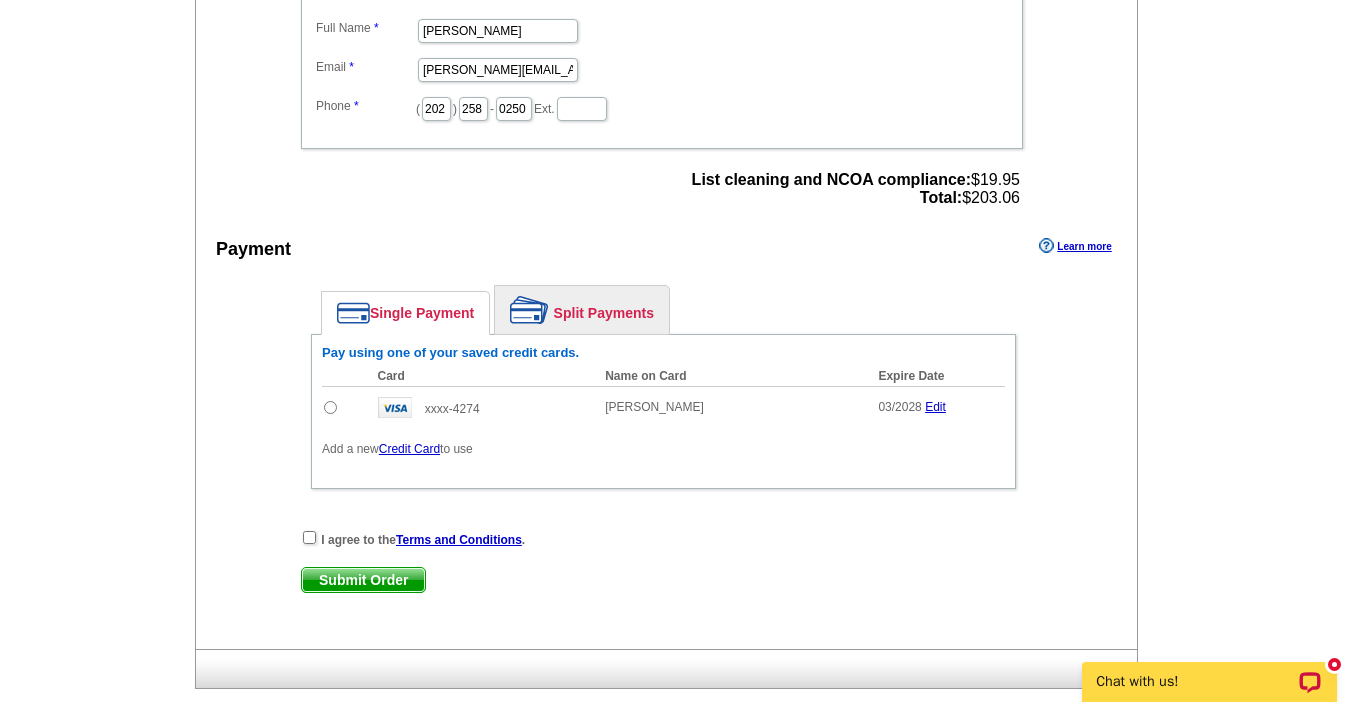 scroll, scrollTop: 789, scrollLeft: 0, axis: vertical 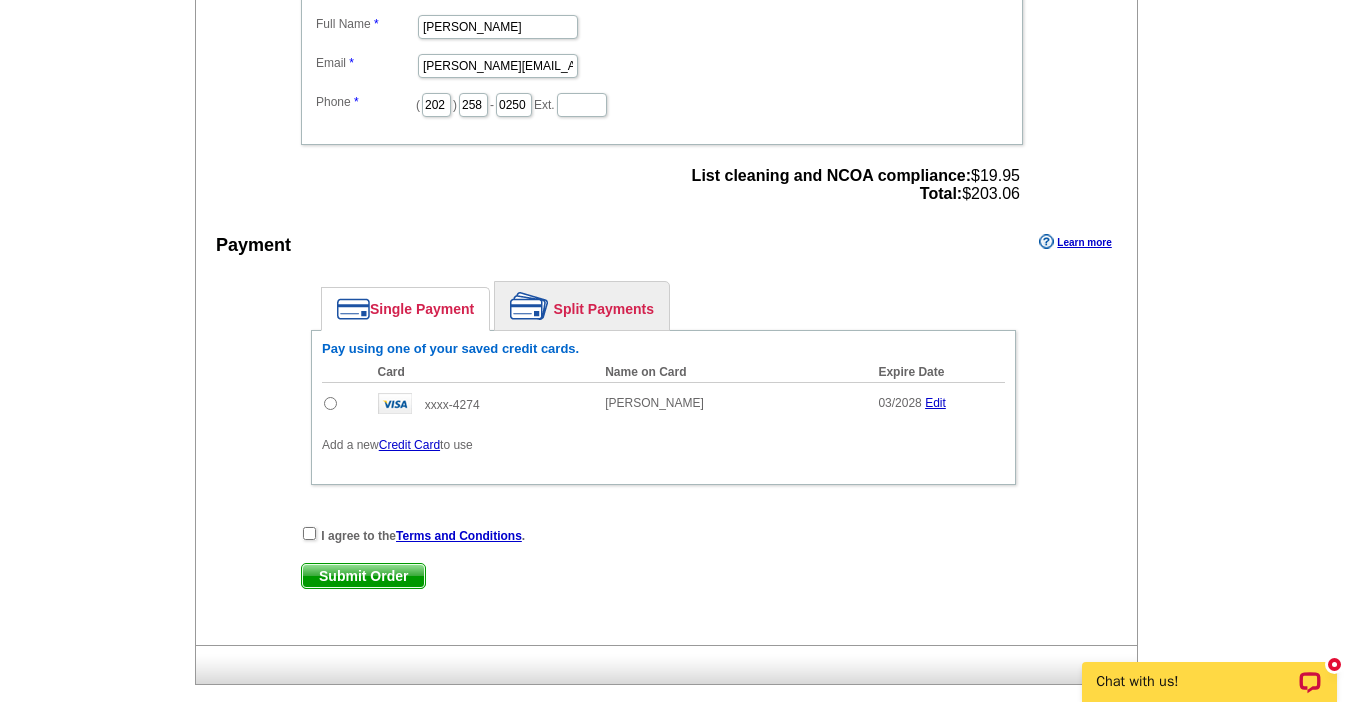 click at bounding box center [330, 403] 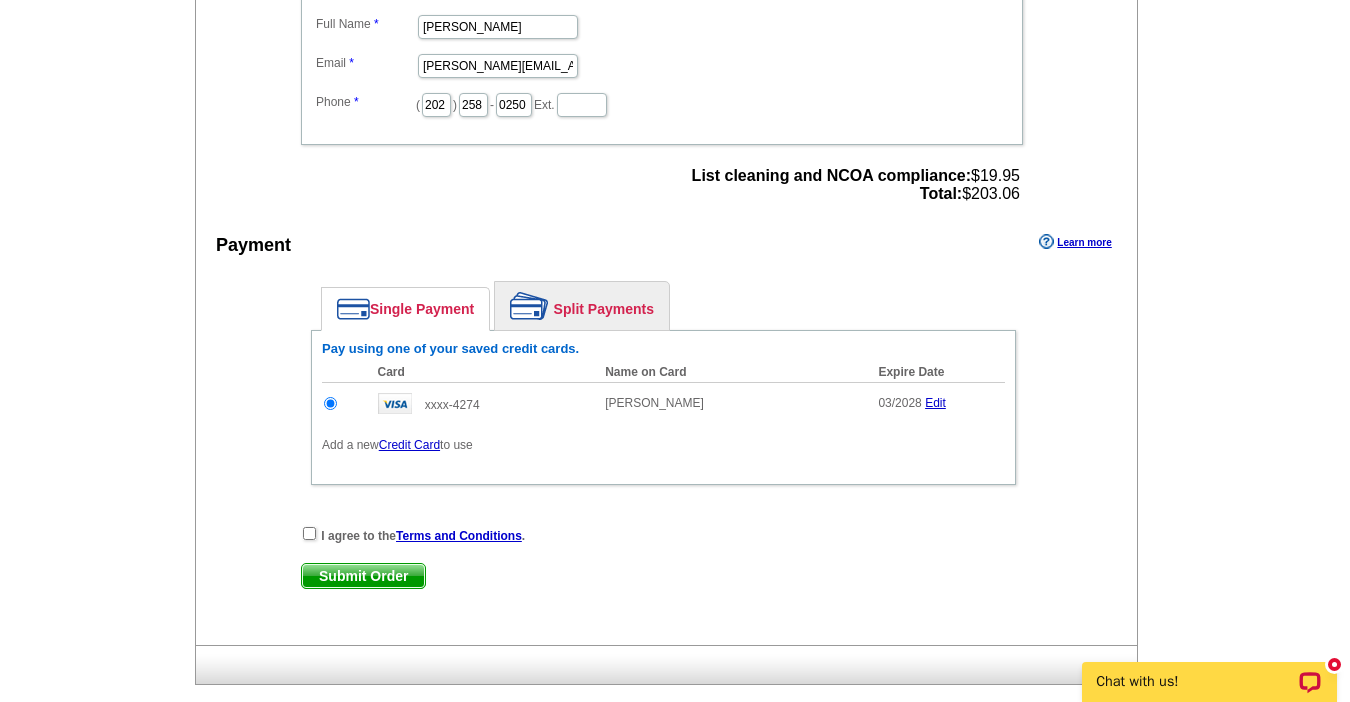 scroll, scrollTop: 0, scrollLeft: 0, axis: both 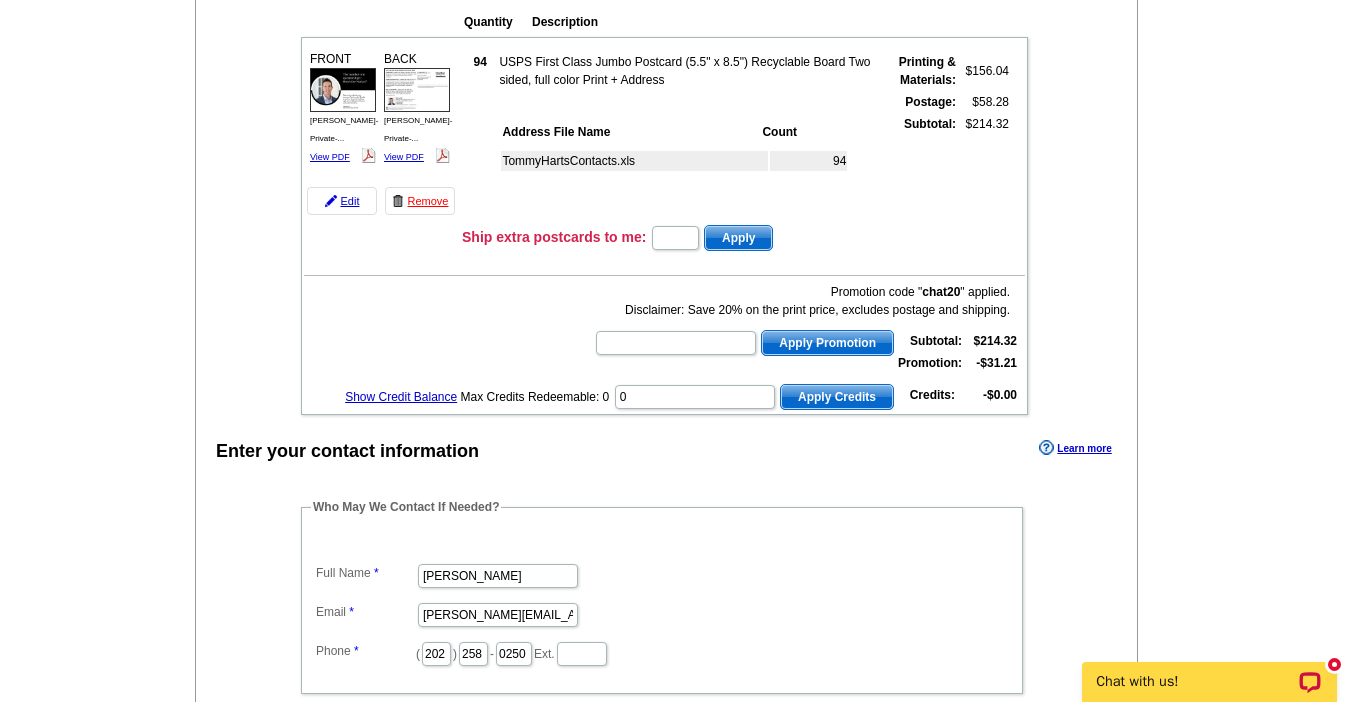 click at bounding box center [675, 1697] 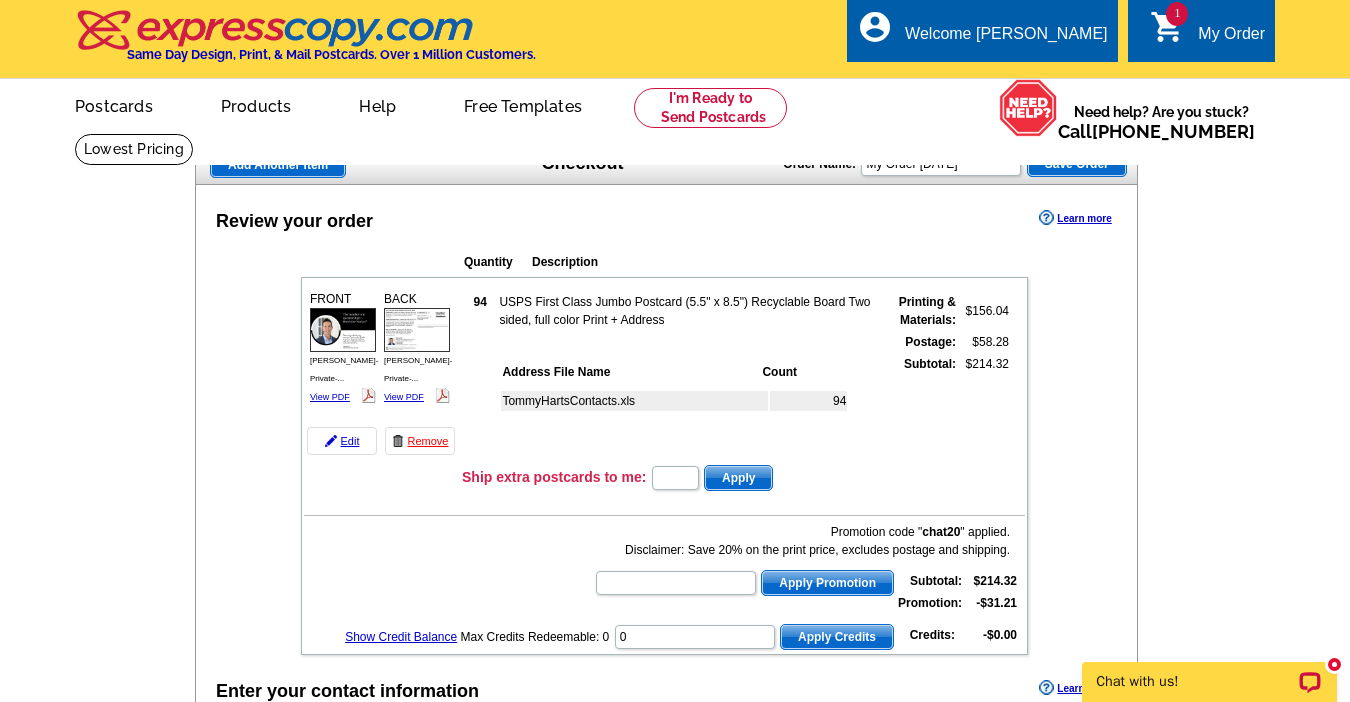 scroll, scrollTop: 0, scrollLeft: 0, axis: both 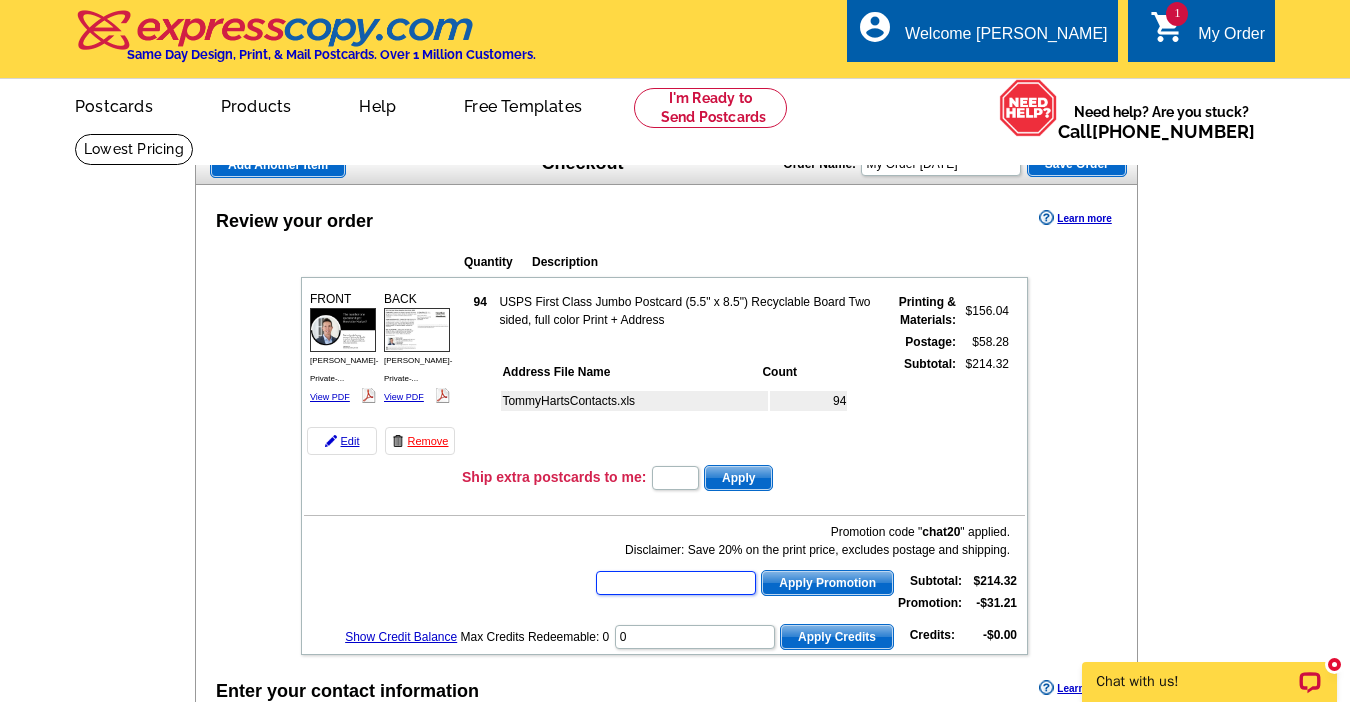click at bounding box center [676, 583] 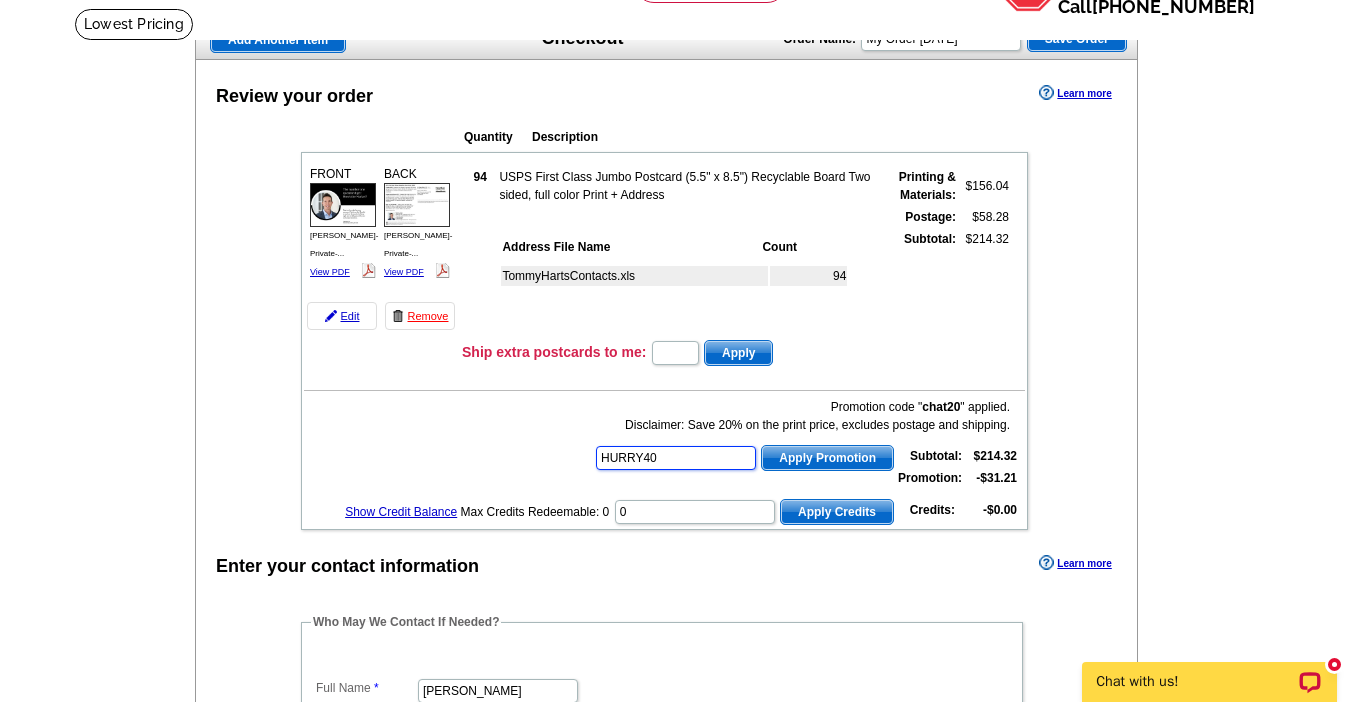 scroll, scrollTop: 128, scrollLeft: 0, axis: vertical 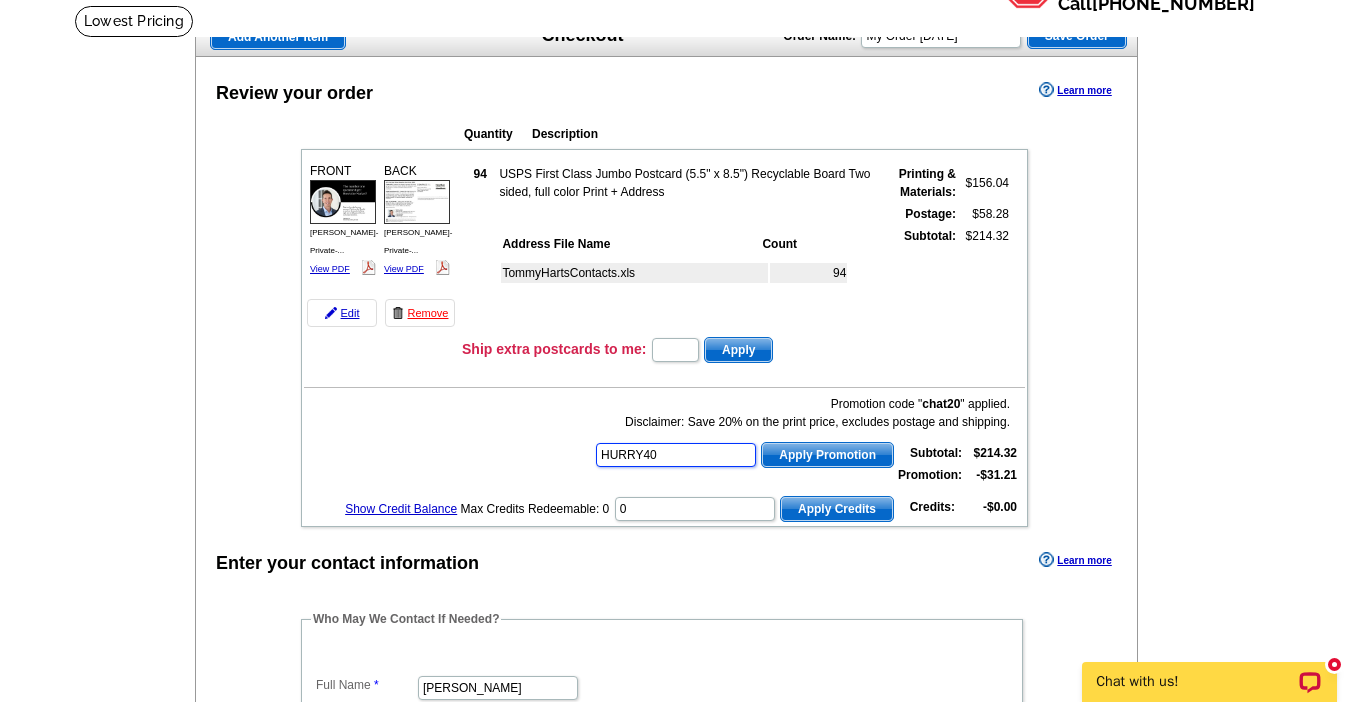 type on "HURRY40" 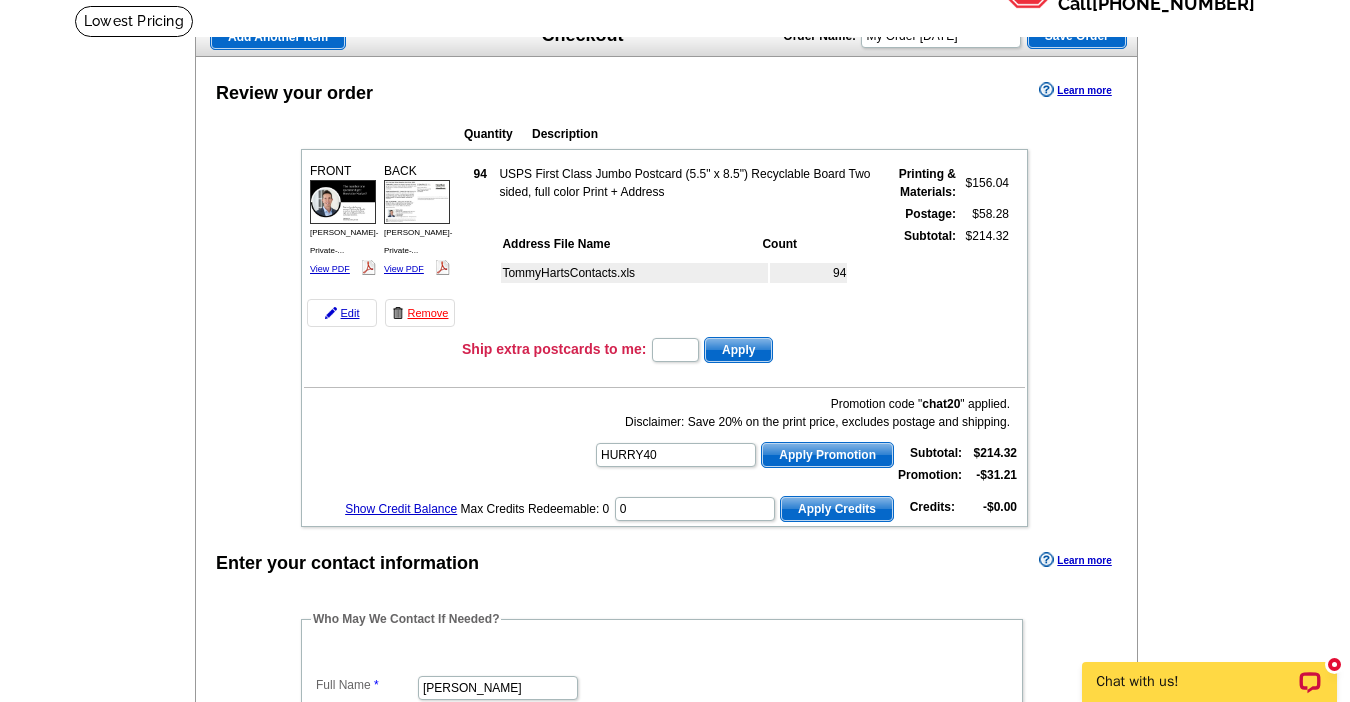 click on "Apply Promotion" at bounding box center (827, 455) 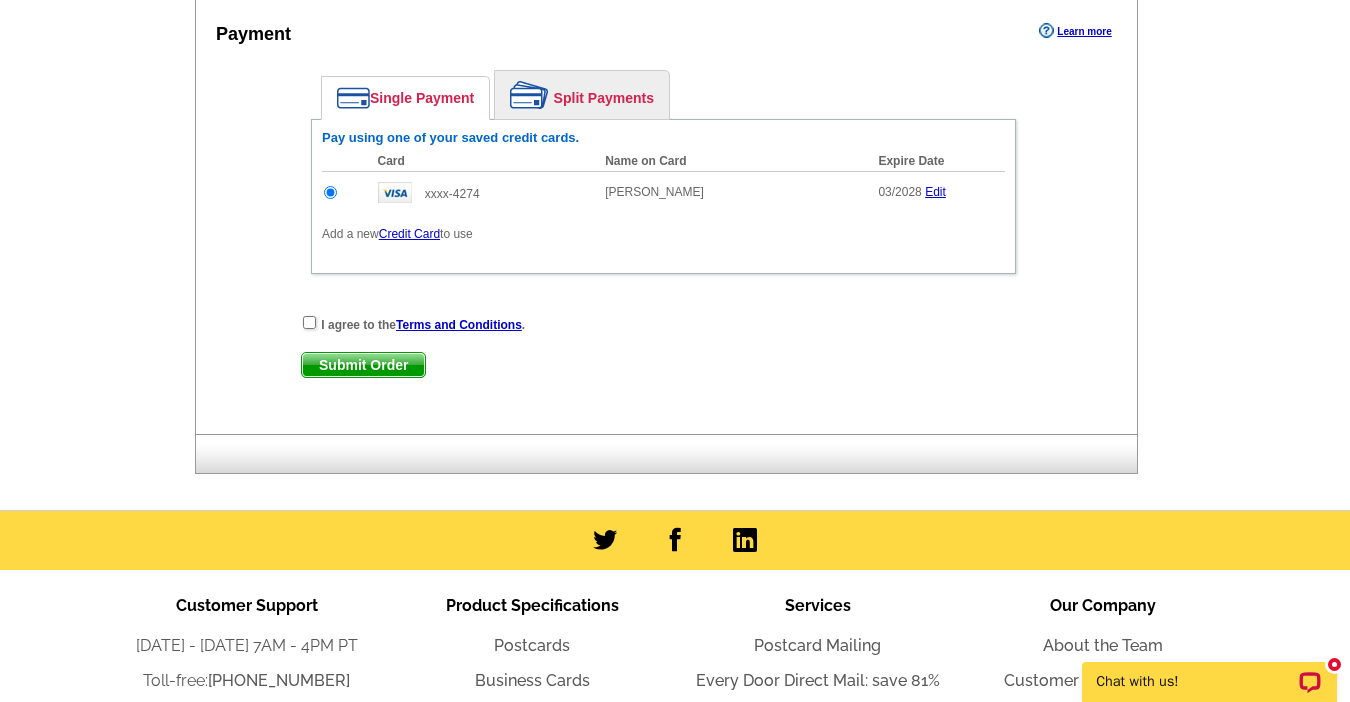scroll, scrollTop: 1003, scrollLeft: 0, axis: vertical 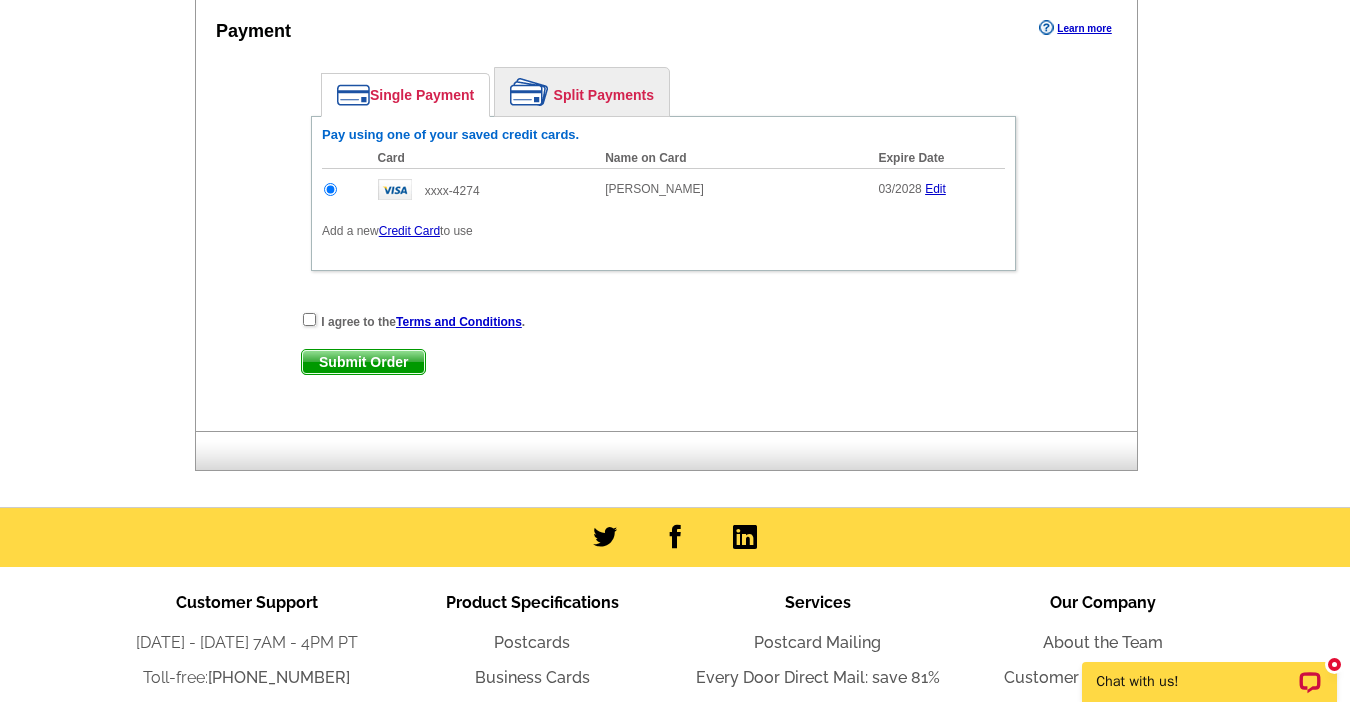 click at bounding box center (309, 319) 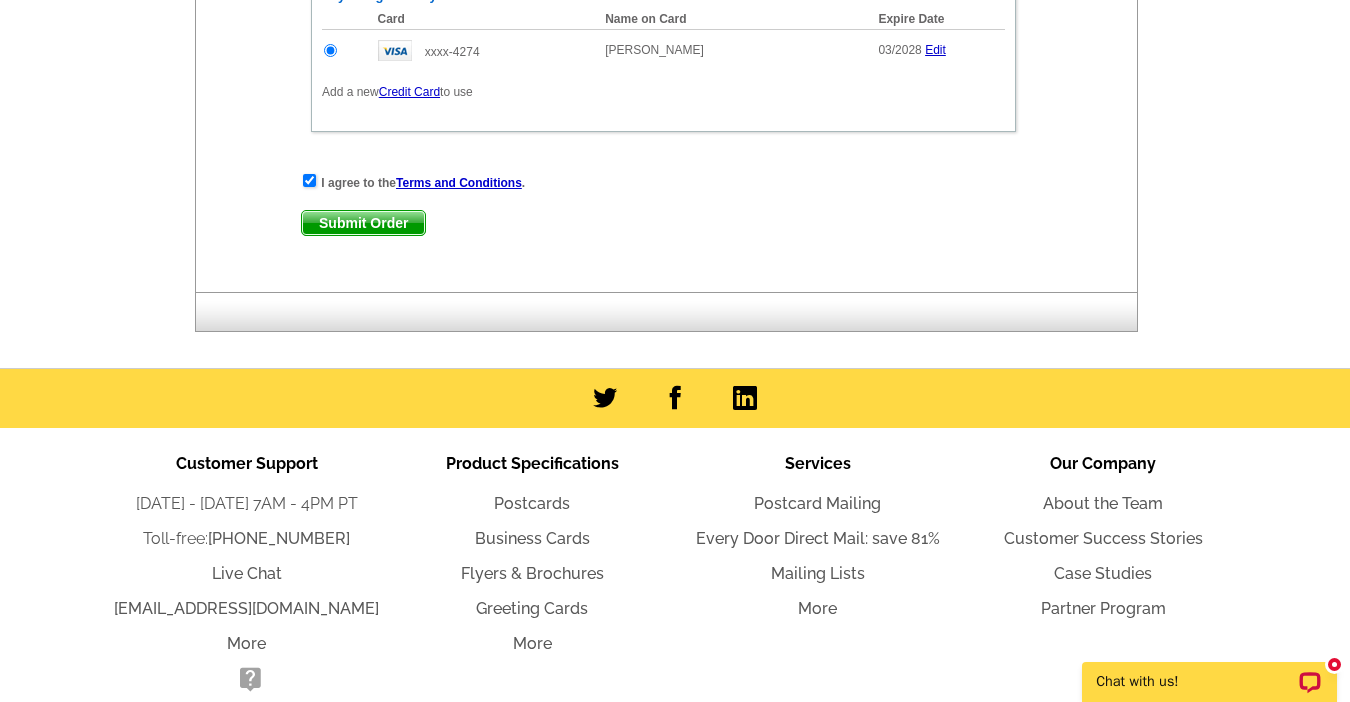 scroll, scrollTop: 1143, scrollLeft: 0, axis: vertical 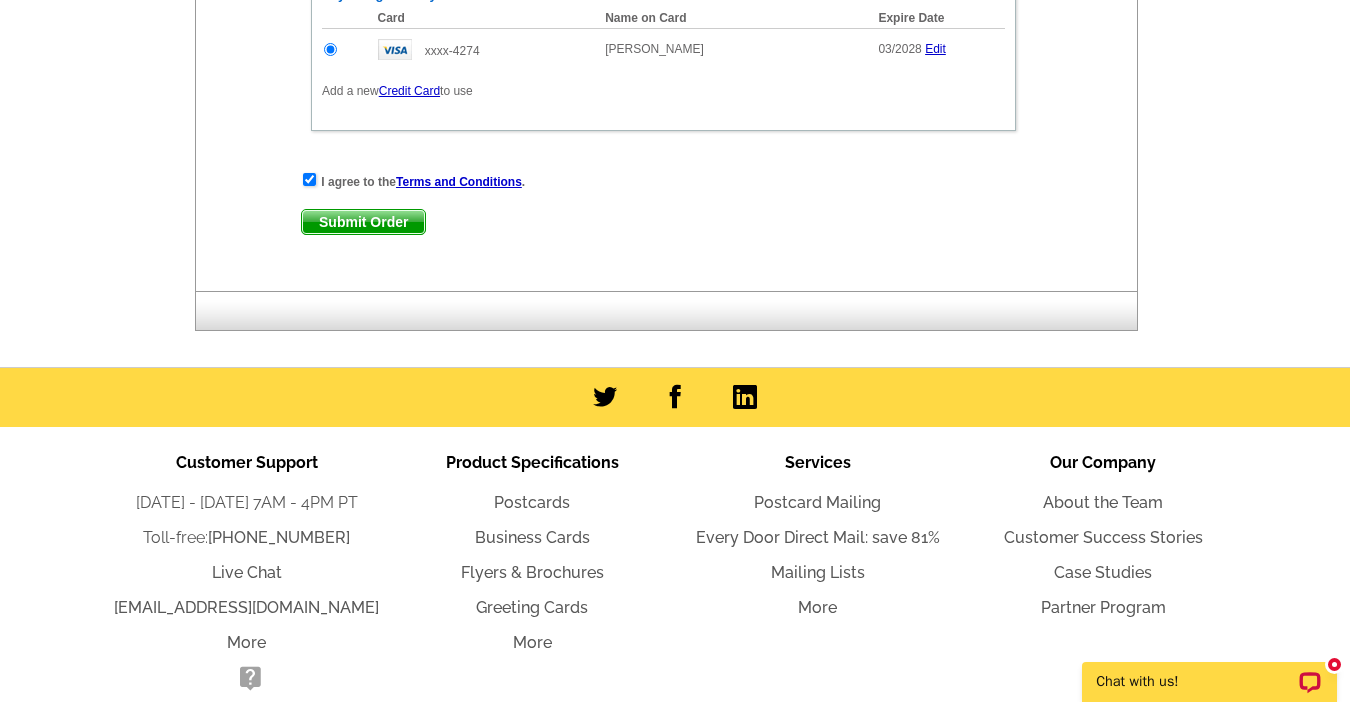 click on "Submit Order" at bounding box center (363, 222) 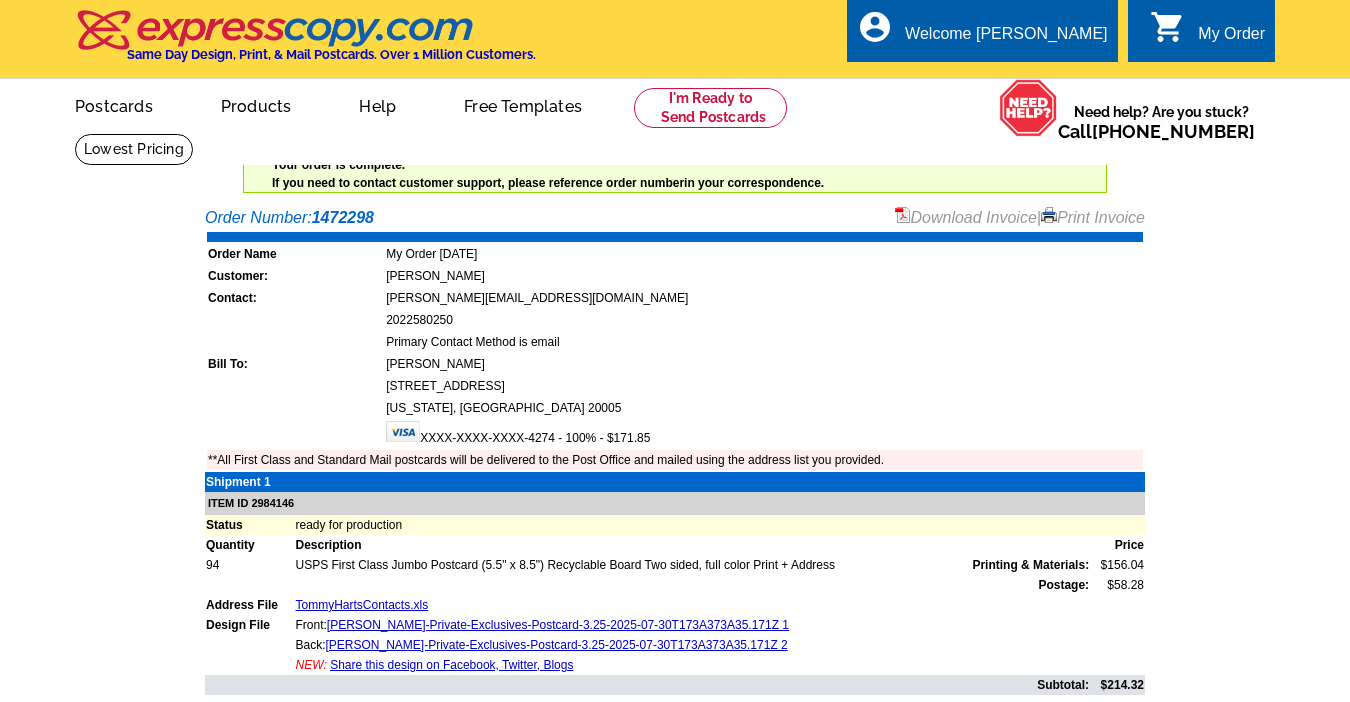 scroll, scrollTop: 0, scrollLeft: 0, axis: both 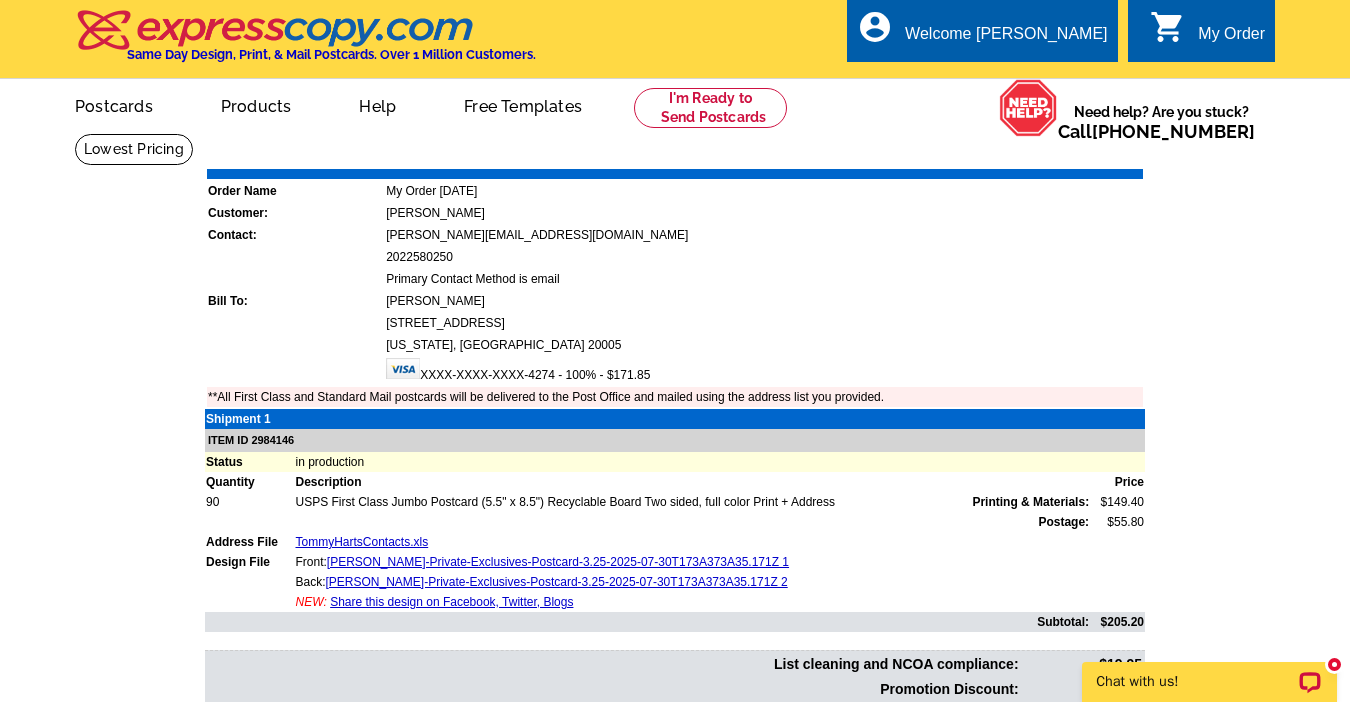 click on "Order Number:  1472298
Download Invoice  |
Print Invoice
Order Name
My Order [DATE]
Customer:
[PERSON_NAME]
Contact:
[PERSON_NAME][EMAIL_ADDRESS][DOMAIN_NAME]
2022580250
Primary Contact Method is email
Bill To:
[PERSON_NAME]
[STREET_ADDRESS]" at bounding box center (675, 471) 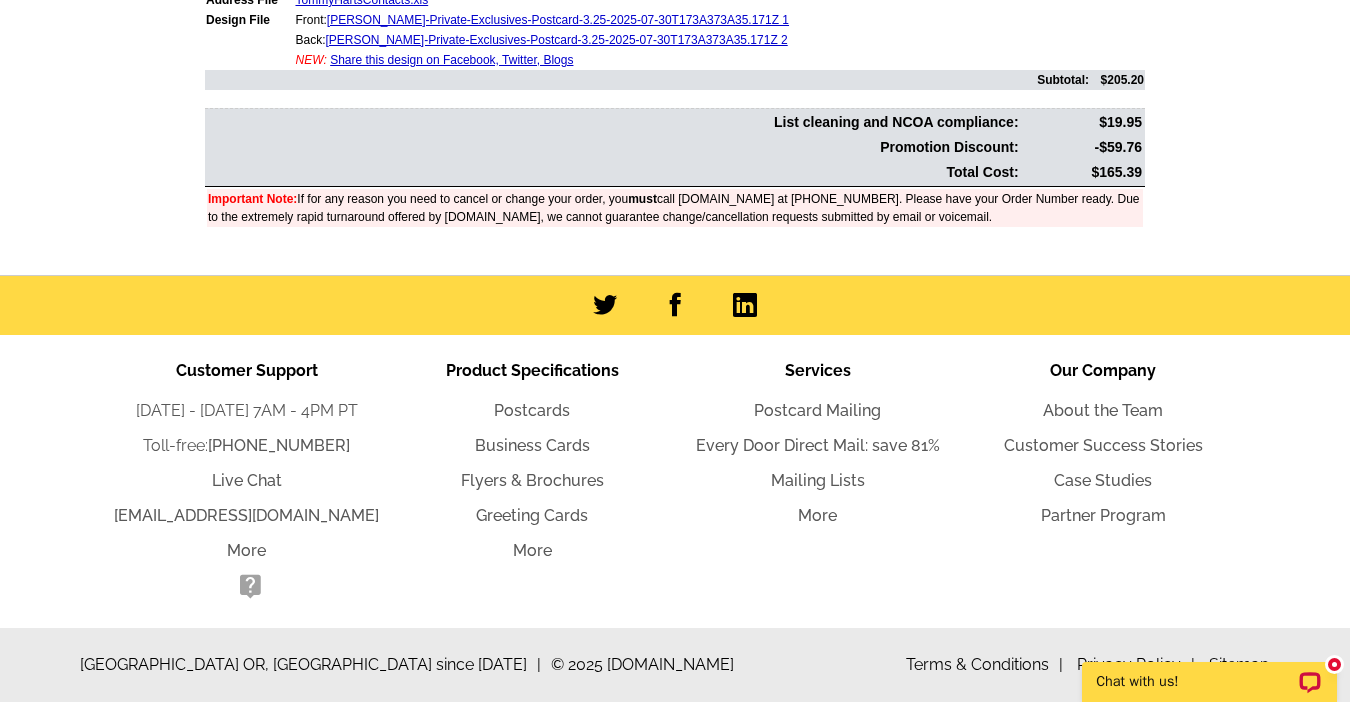 scroll, scrollTop: 613, scrollLeft: 0, axis: vertical 